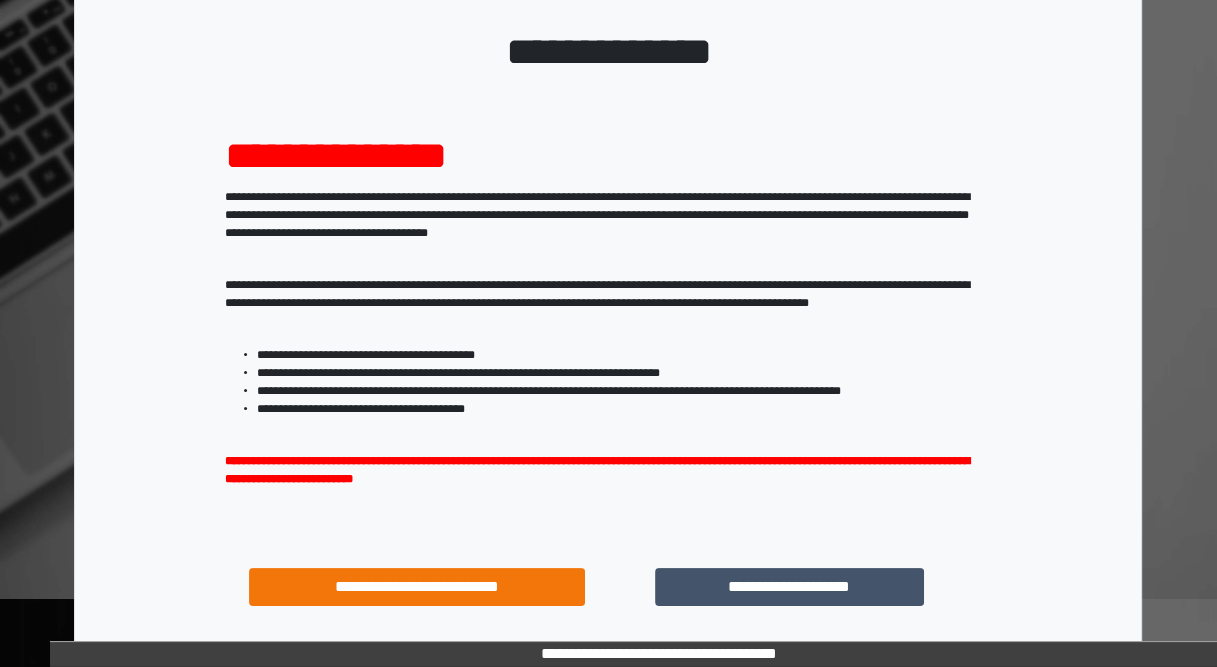 scroll, scrollTop: 160, scrollLeft: 0, axis: vertical 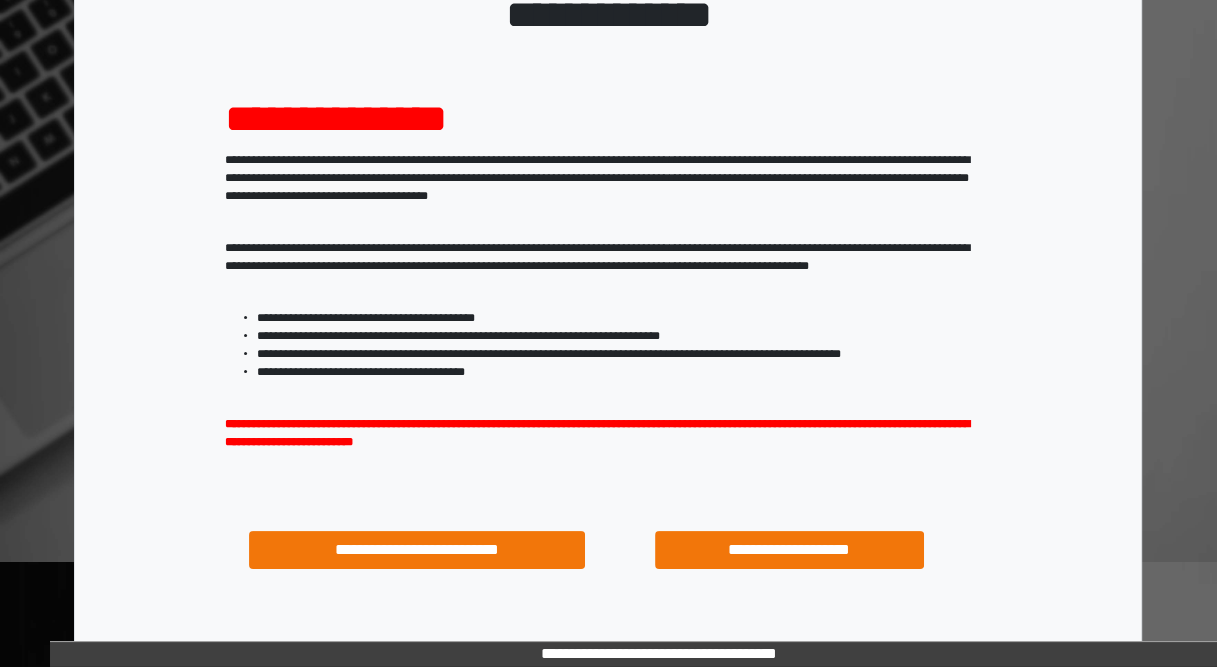 drag, startPoint x: 864, startPoint y: 520, endPoint x: 849, endPoint y: 542, distance: 26.627054 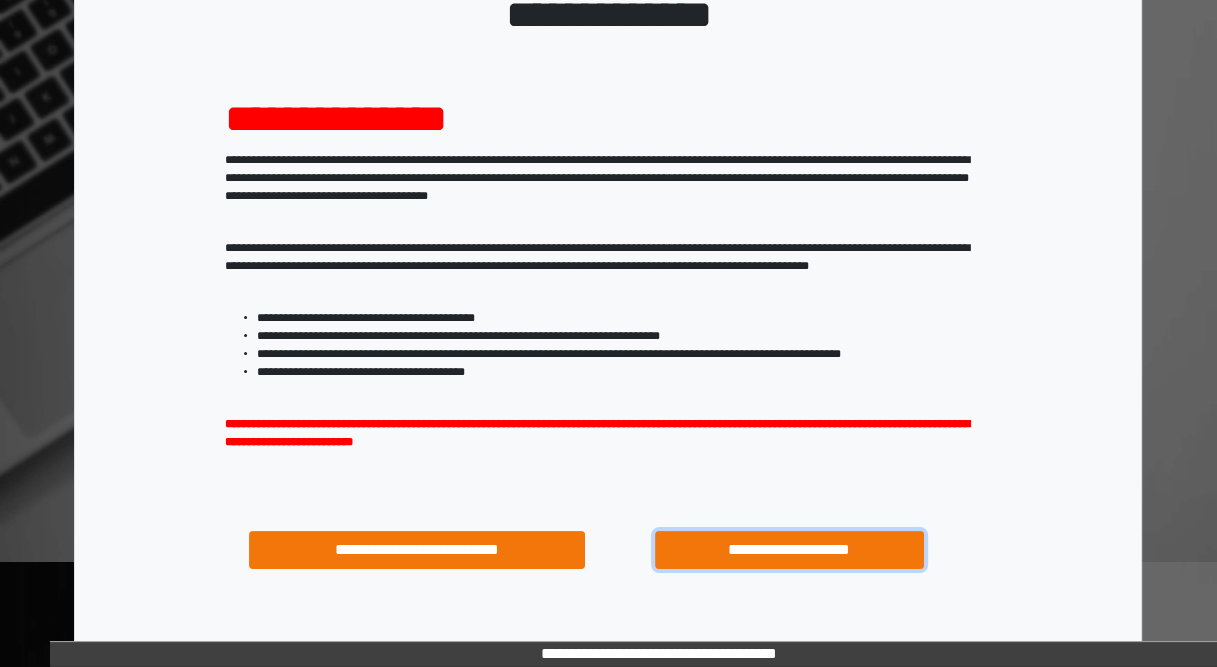 click on "**********" at bounding box center [789, 550] 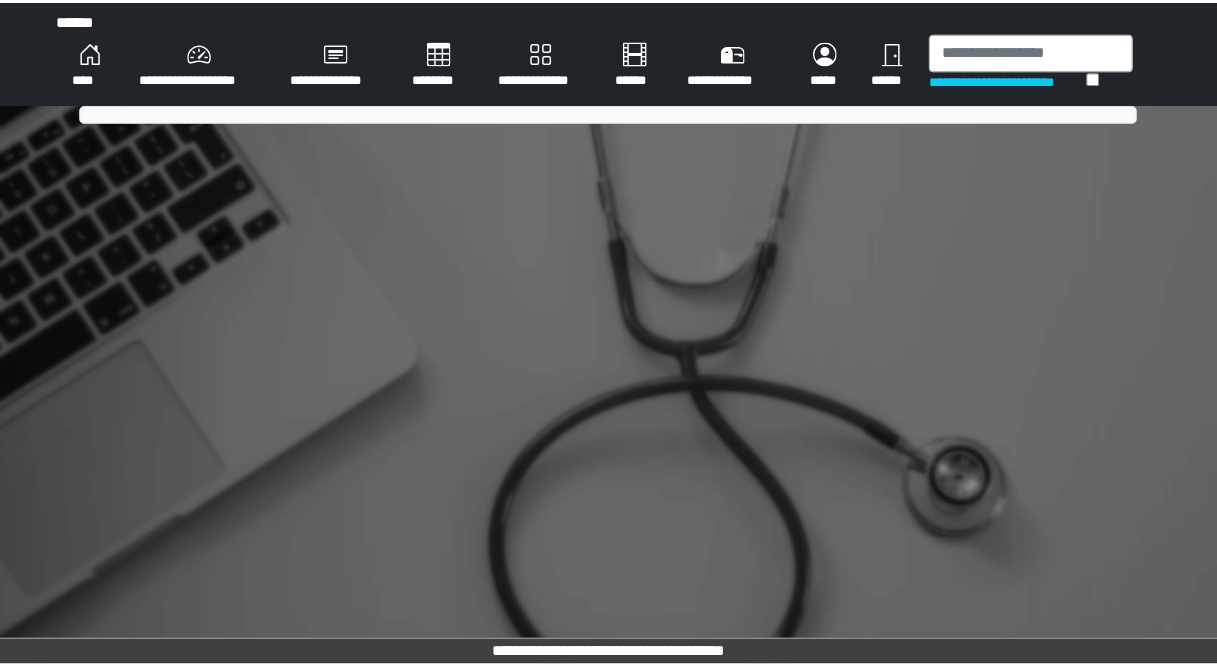 scroll, scrollTop: 0, scrollLeft: 0, axis: both 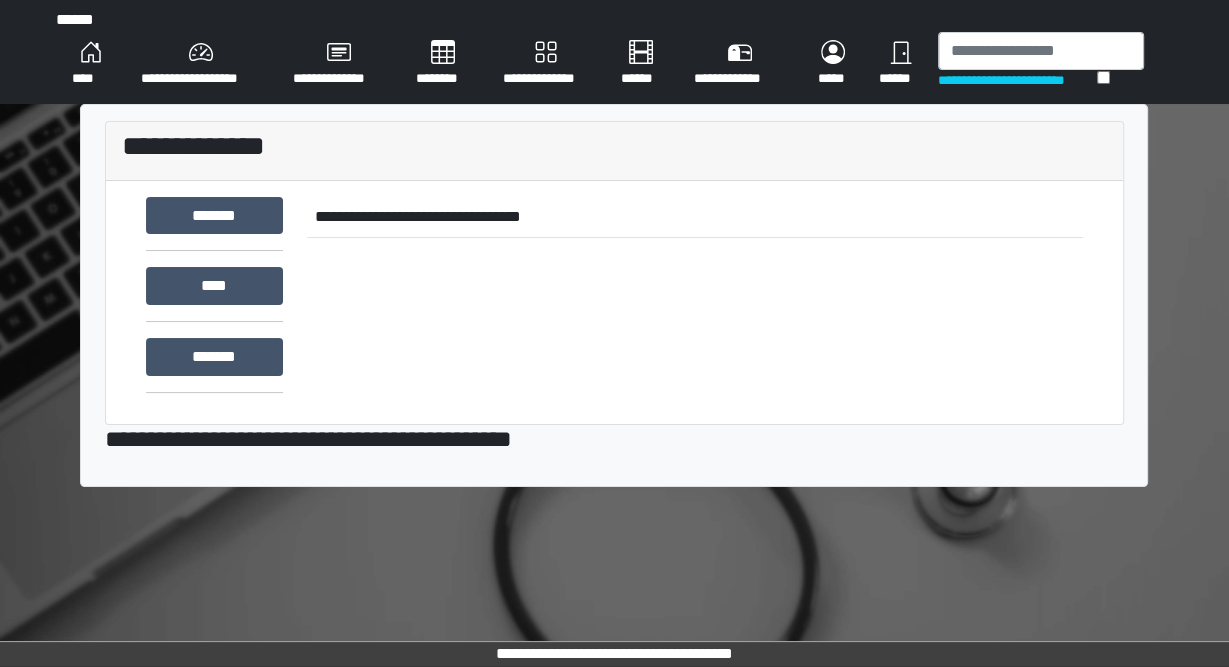 click on "**********" at bounding box center [201, 64] 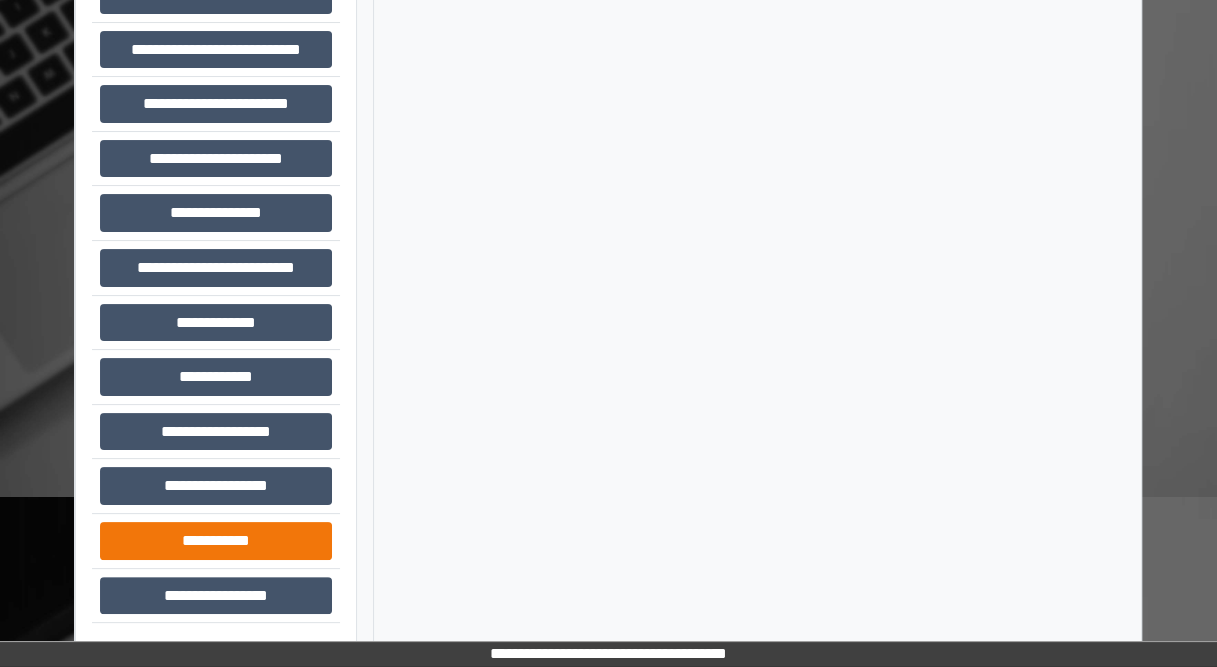 scroll, scrollTop: 228, scrollLeft: 0, axis: vertical 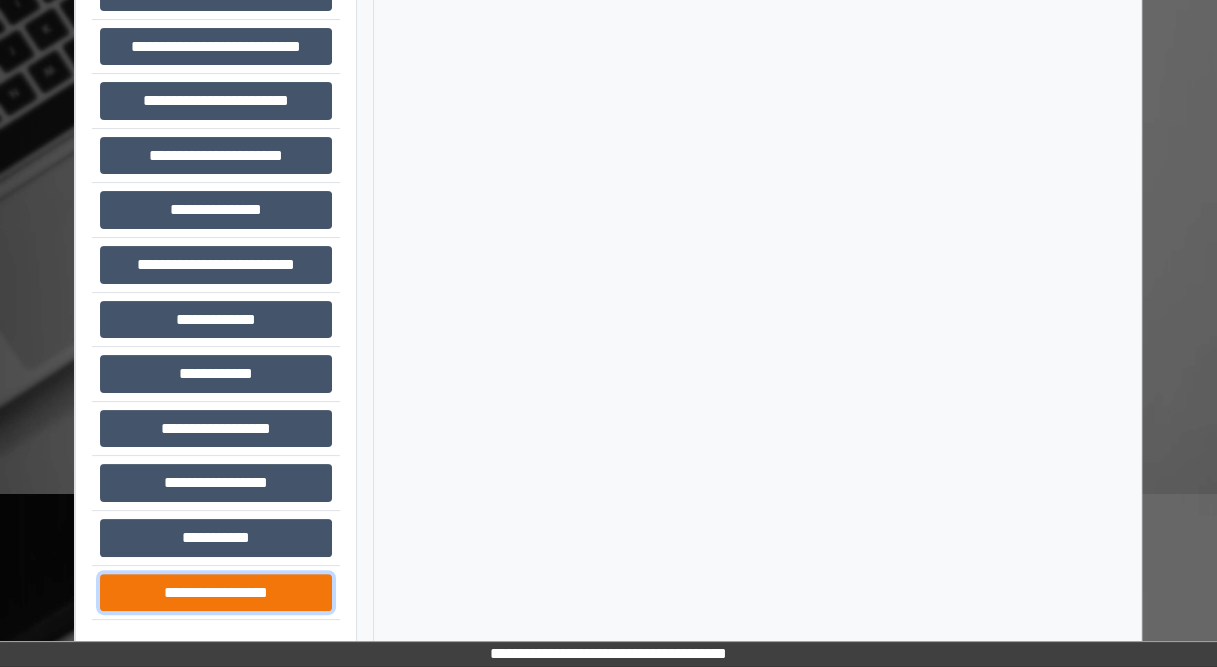 click on "**********" at bounding box center [216, 593] 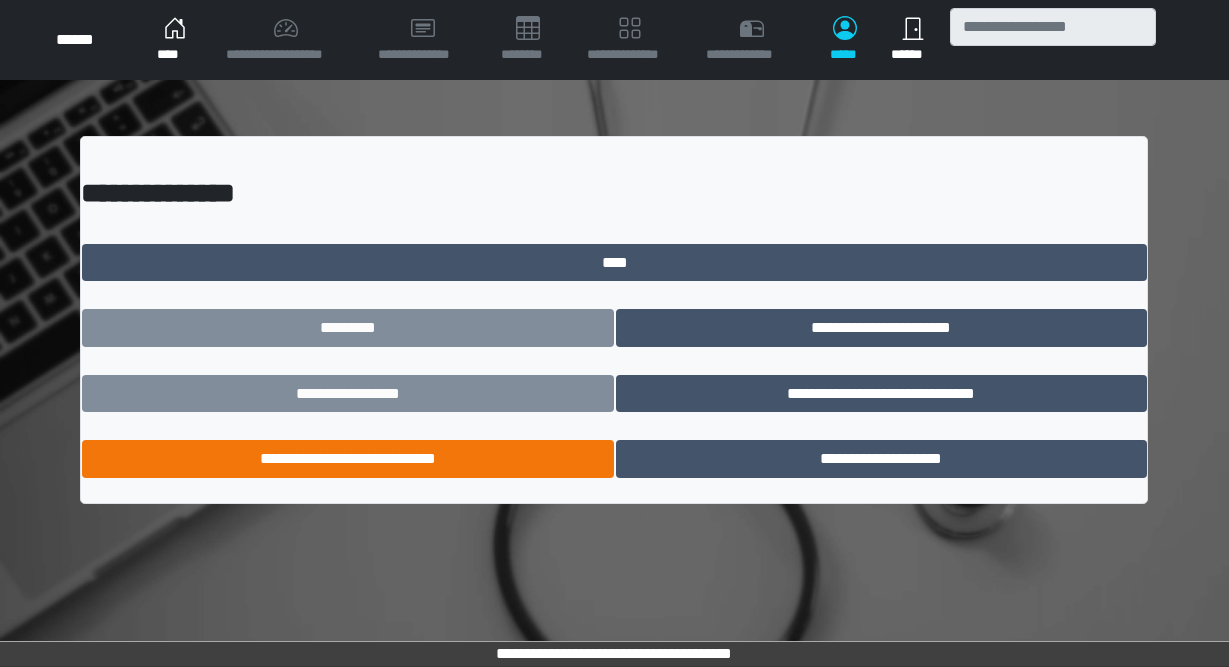 scroll, scrollTop: 0, scrollLeft: 0, axis: both 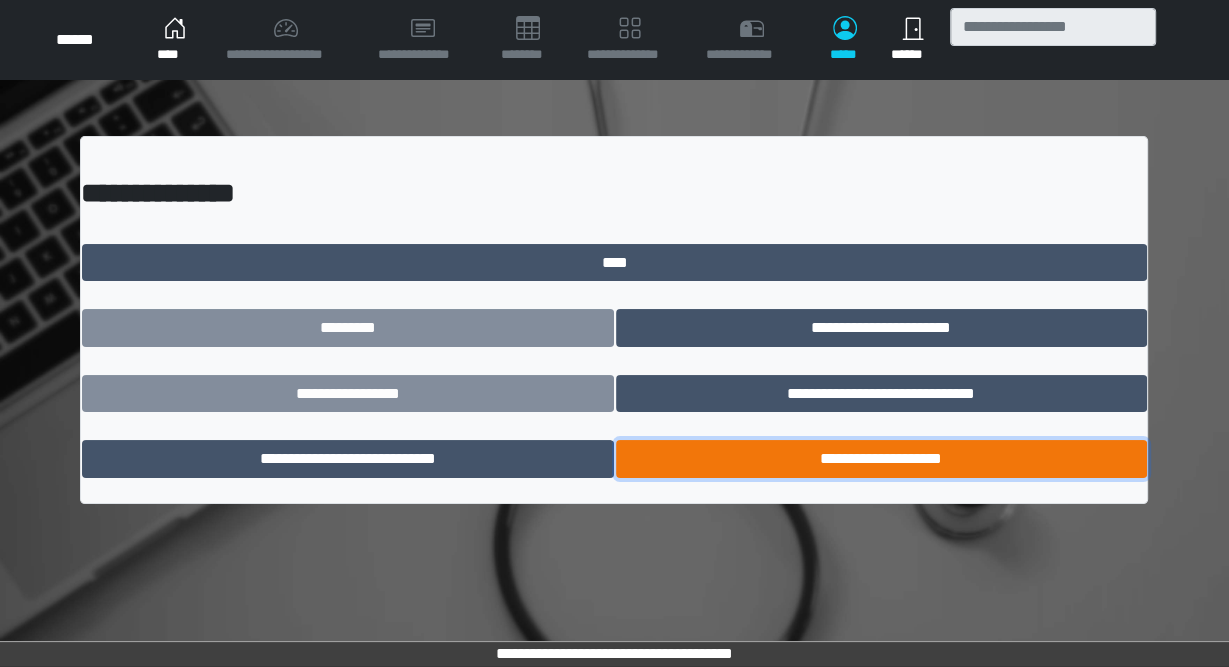 click on "**********" at bounding box center (881, 459) 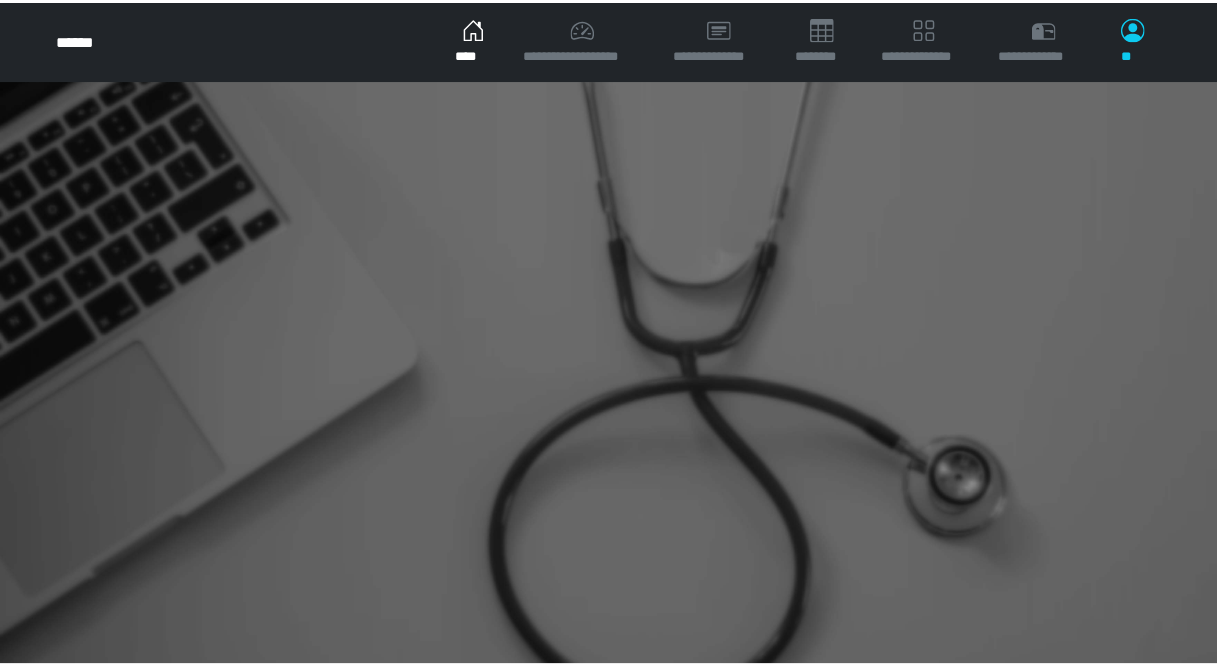 scroll, scrollTop: 0, scrollLeft: 0, axis: both 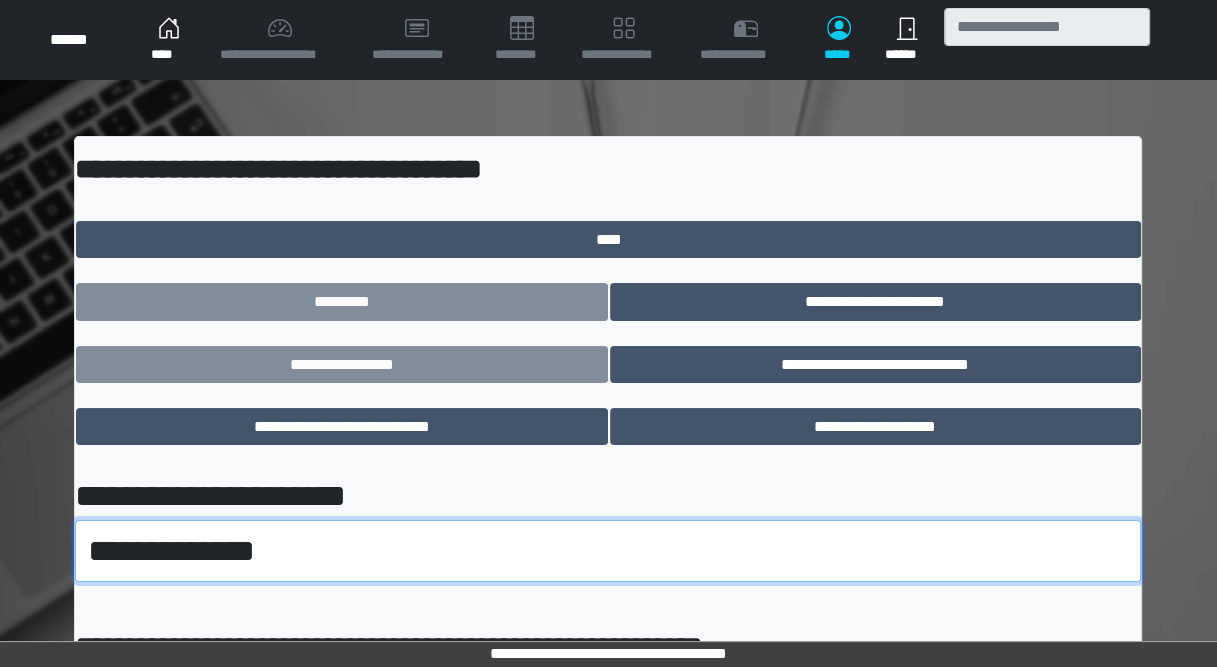 click on "**********" at bounding box center (608, 551) 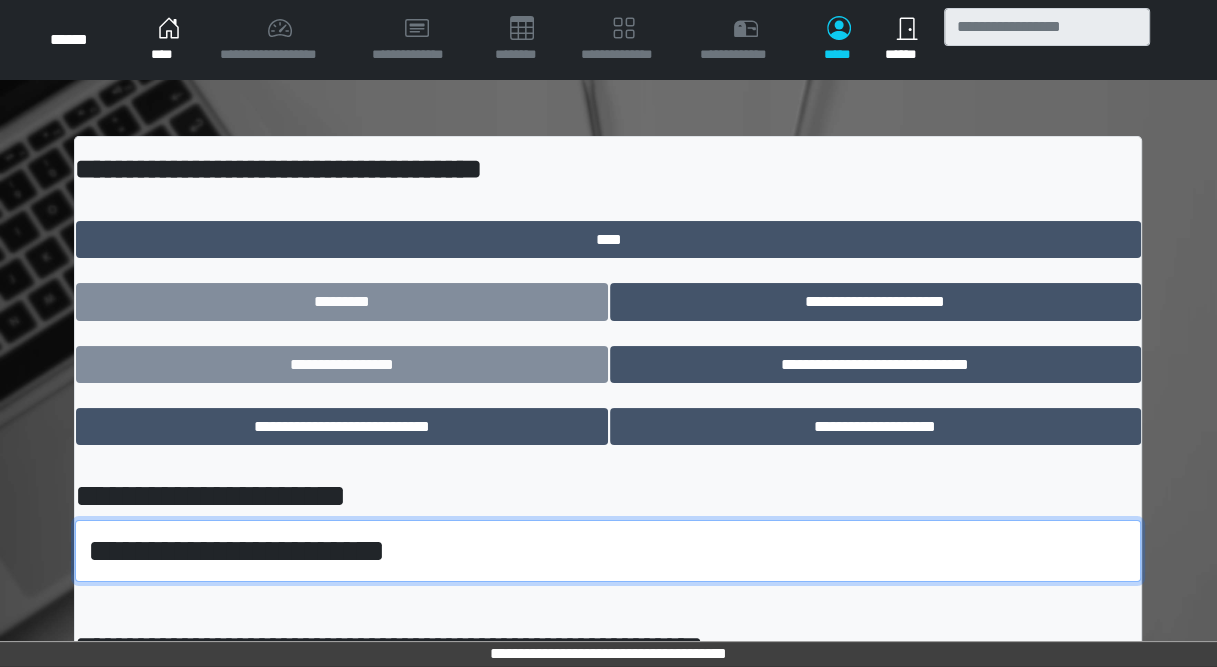 click on "**********" at bounding box center (608, 551) 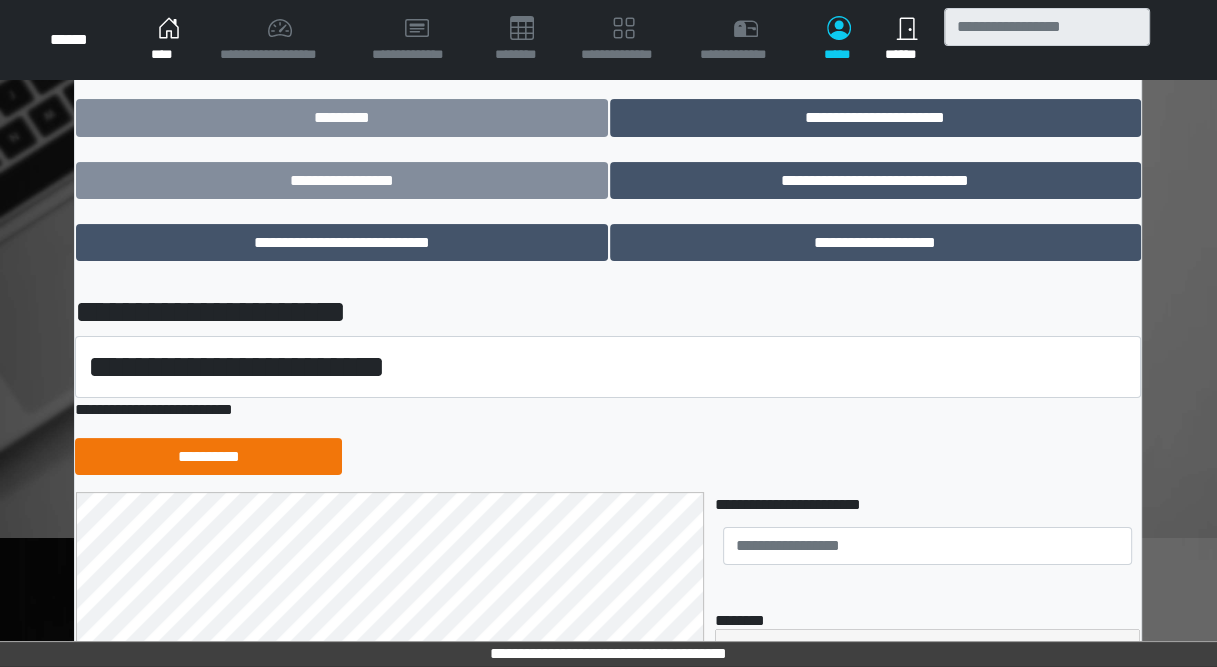 scroll, scrollTop: 240, scrollLeft: 0, axis: vertical 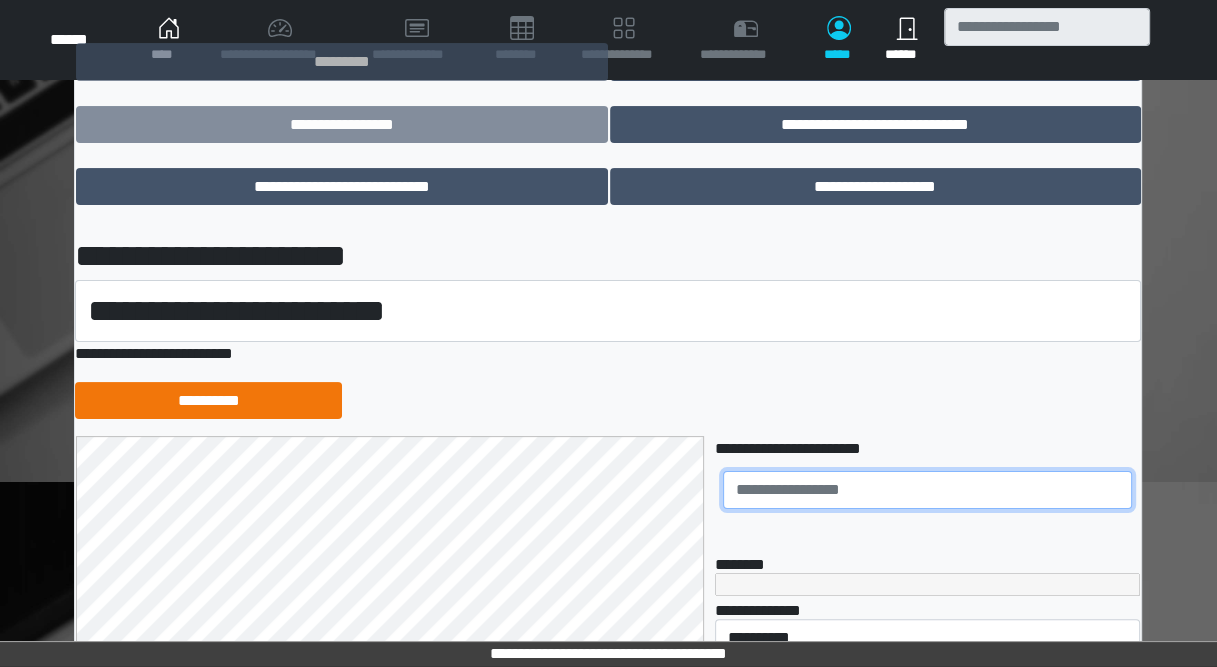 click at bounding box center (927, 490) 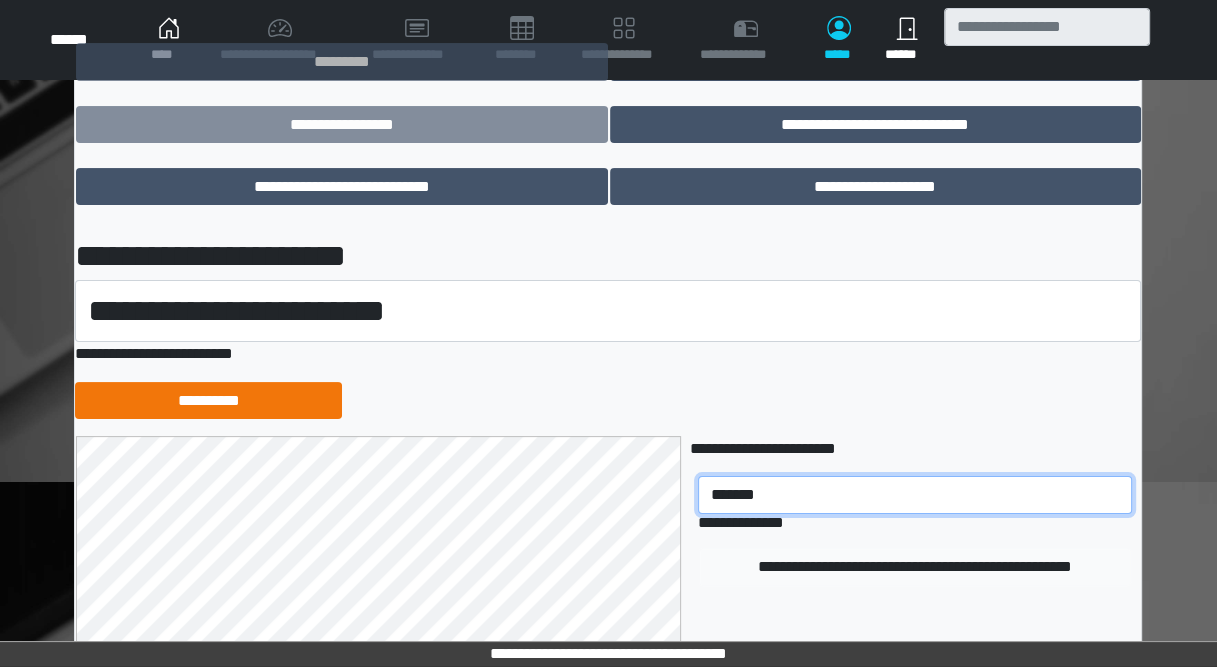 type on "*******" 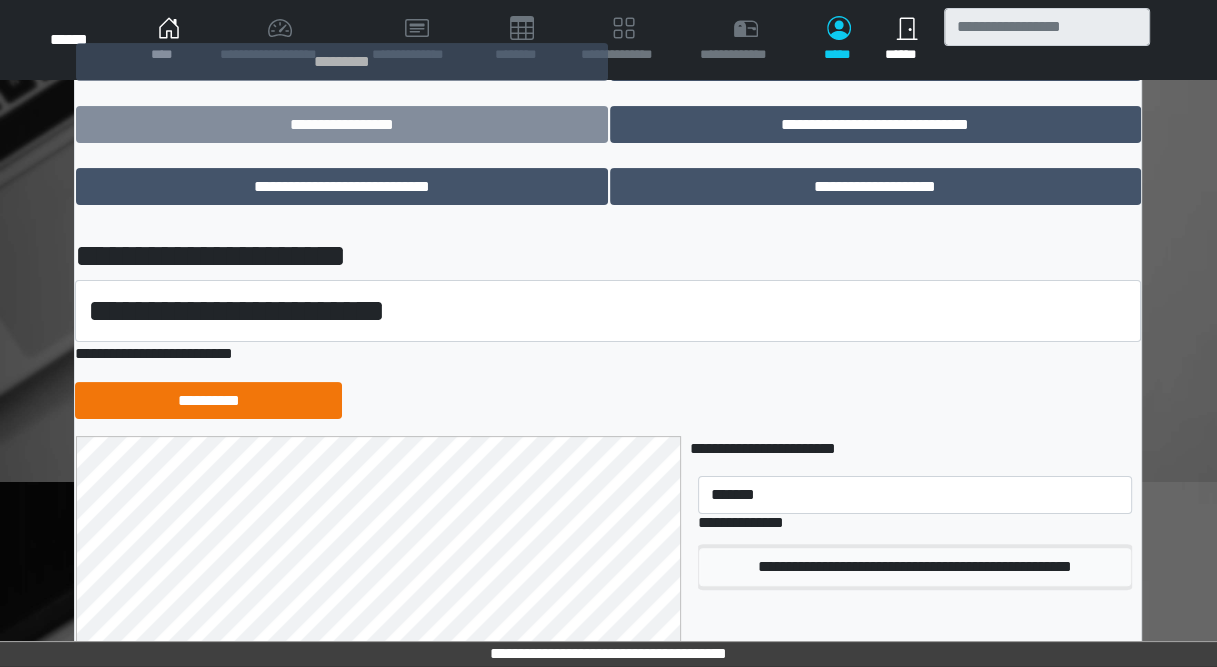 click on "**********" at bounding box center (914, 567) 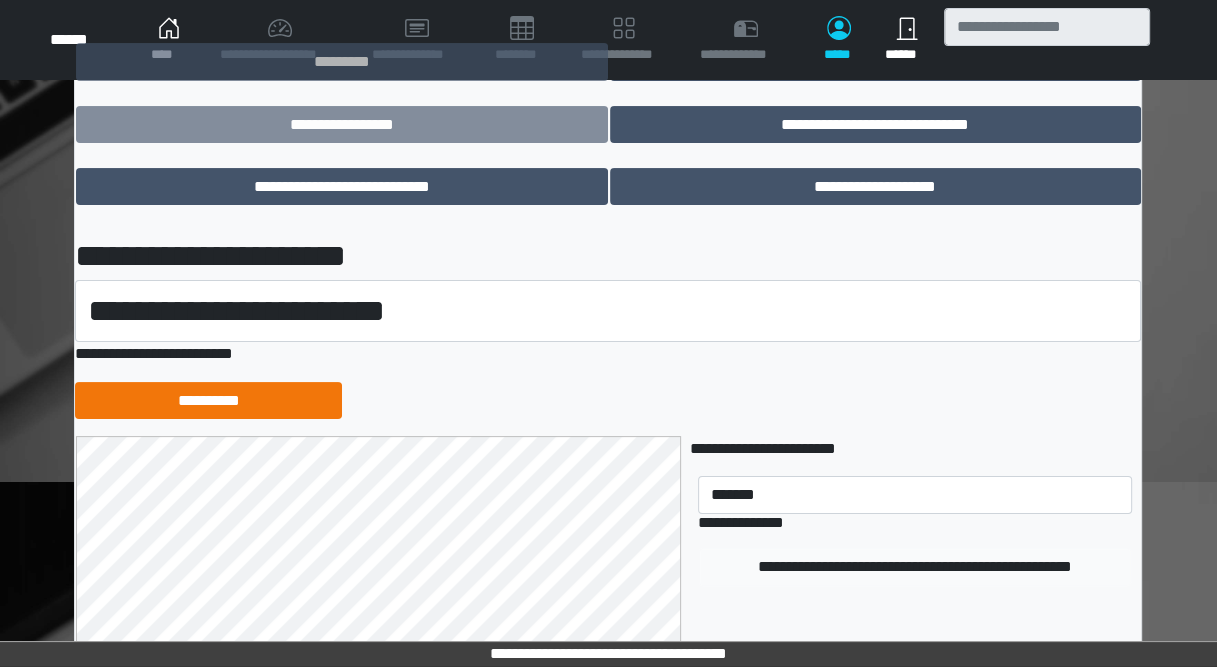 type 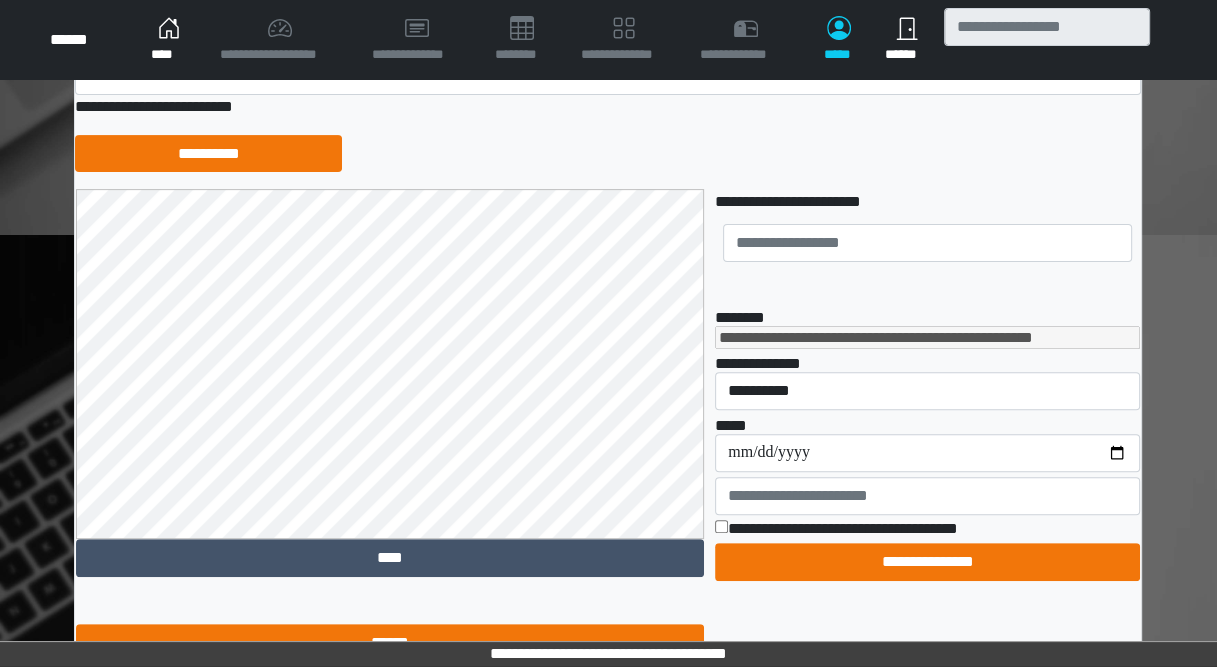 scroll, scrollTop: 560, scrollLeft: 0, axis: vertical 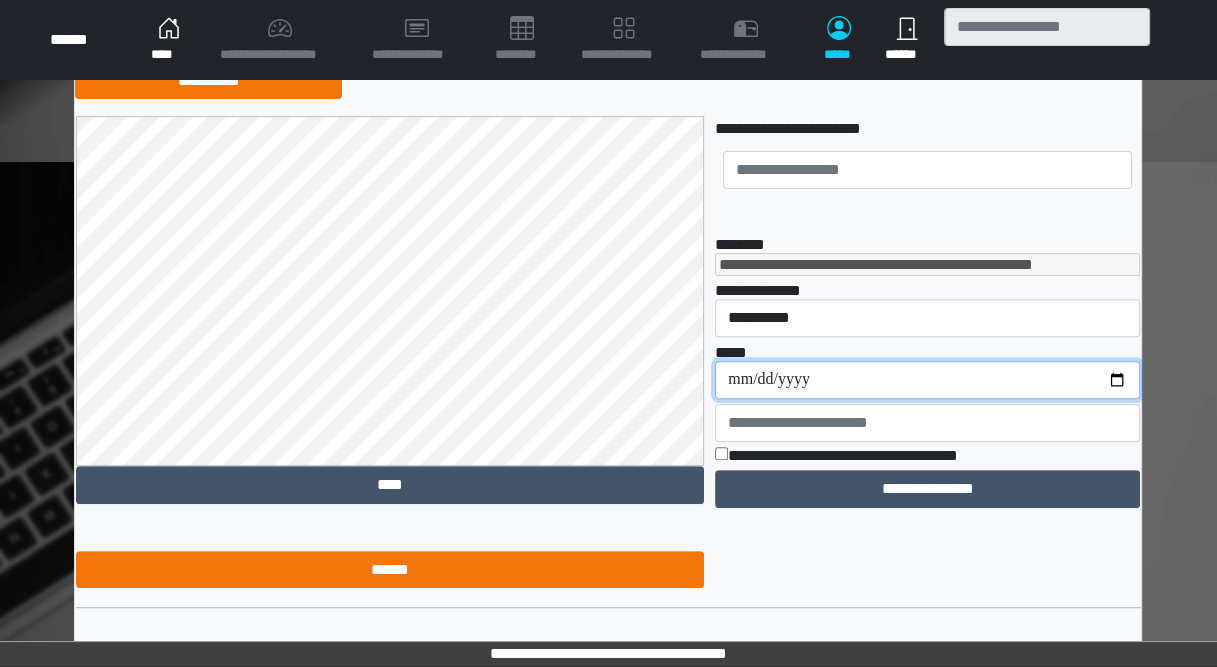 click on "**********" at bounding box center (927, 380) 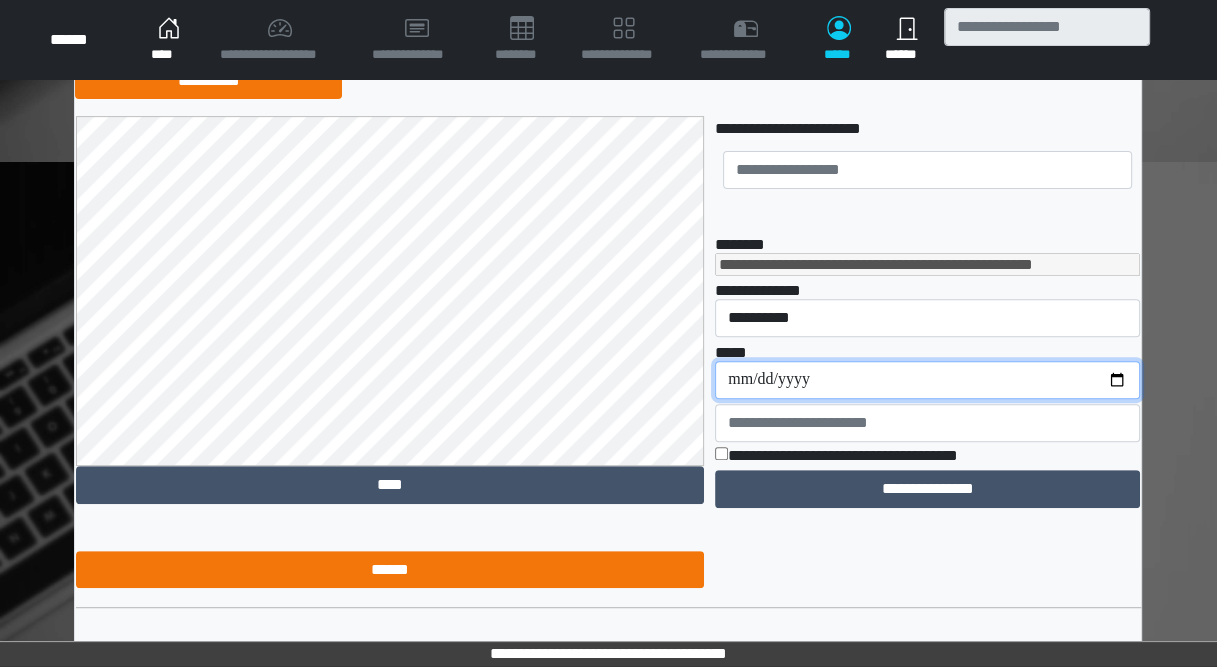 type on "**********" 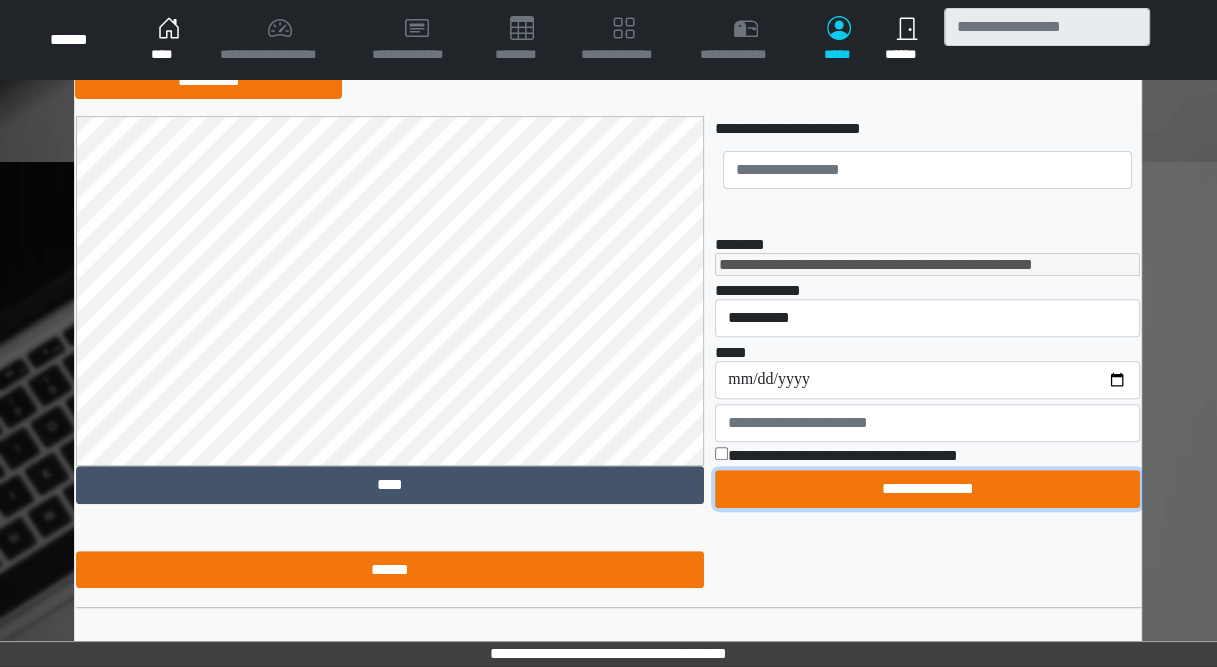 click on "**********" at bounding box center (927, 489) 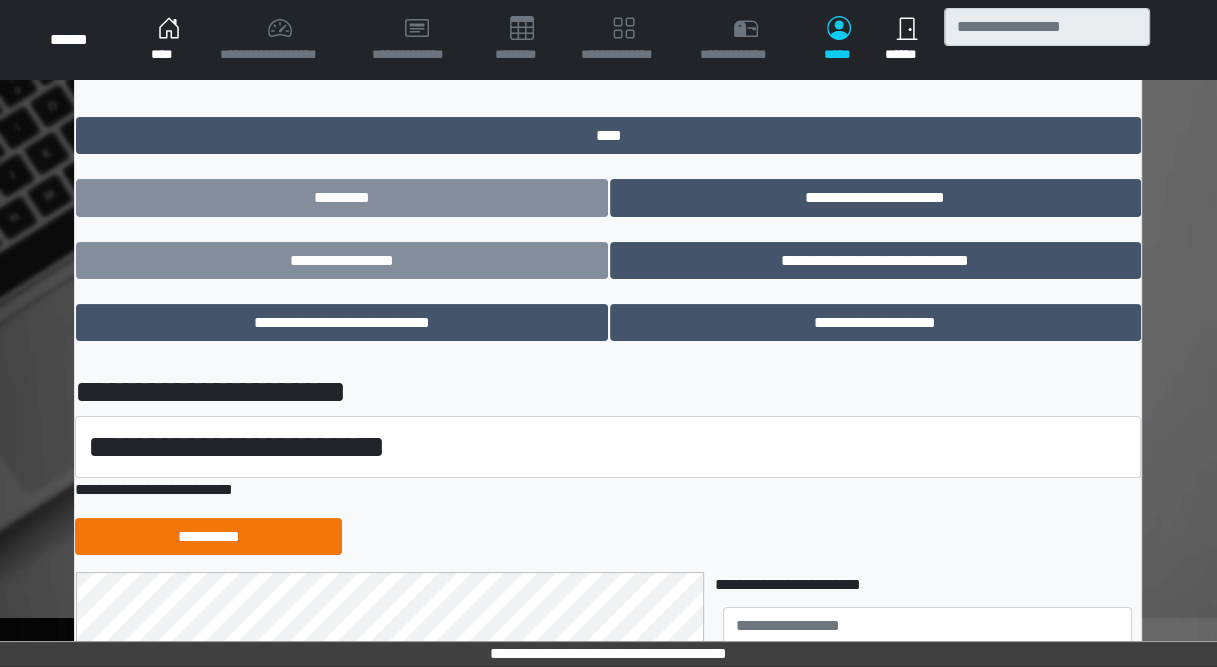 scroll, scrollTop: 240, scrollLeft: 0, axis: vertical 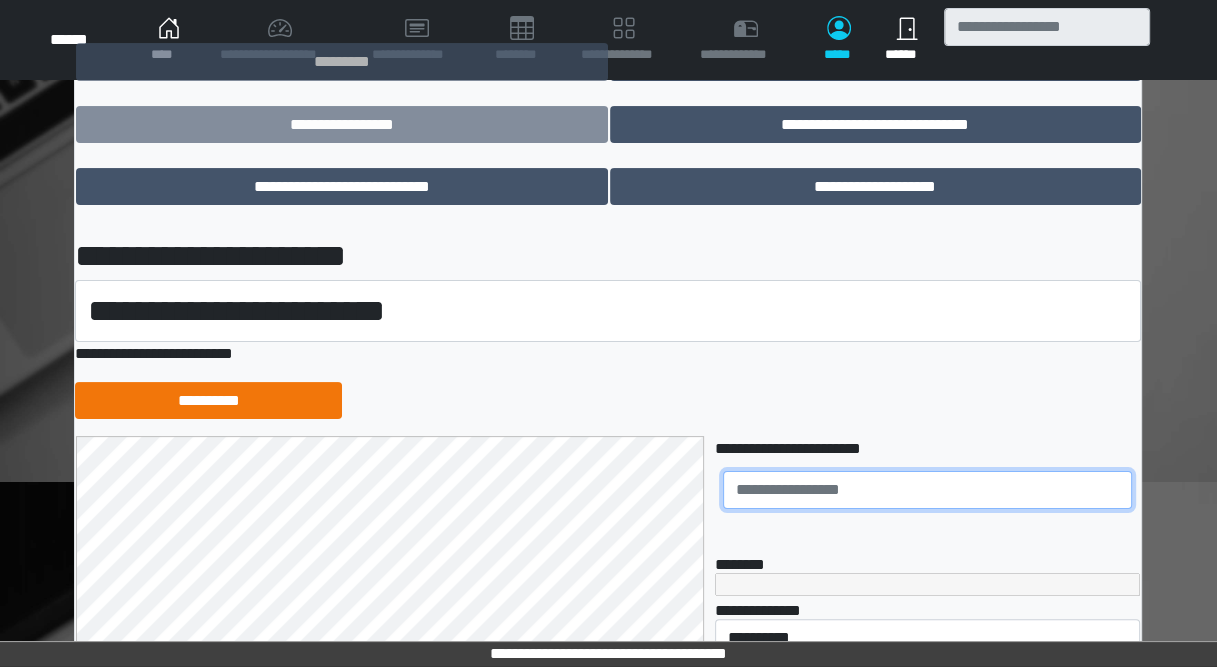 click at bounding box center [927, 490] 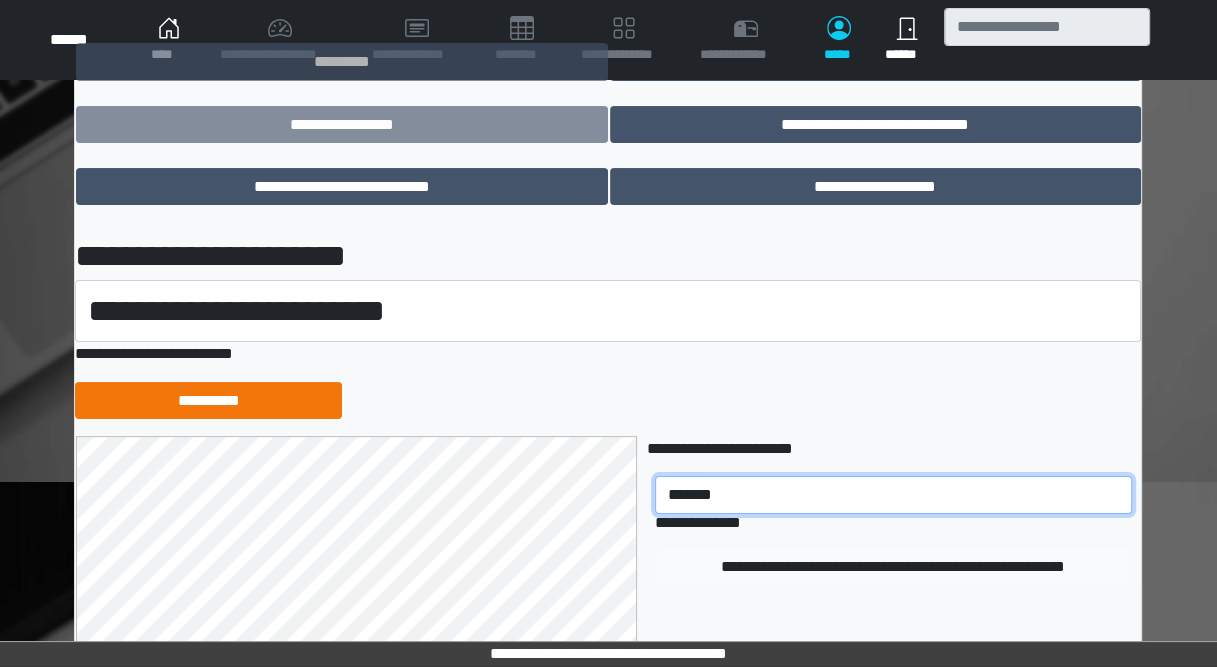 type on "*******" 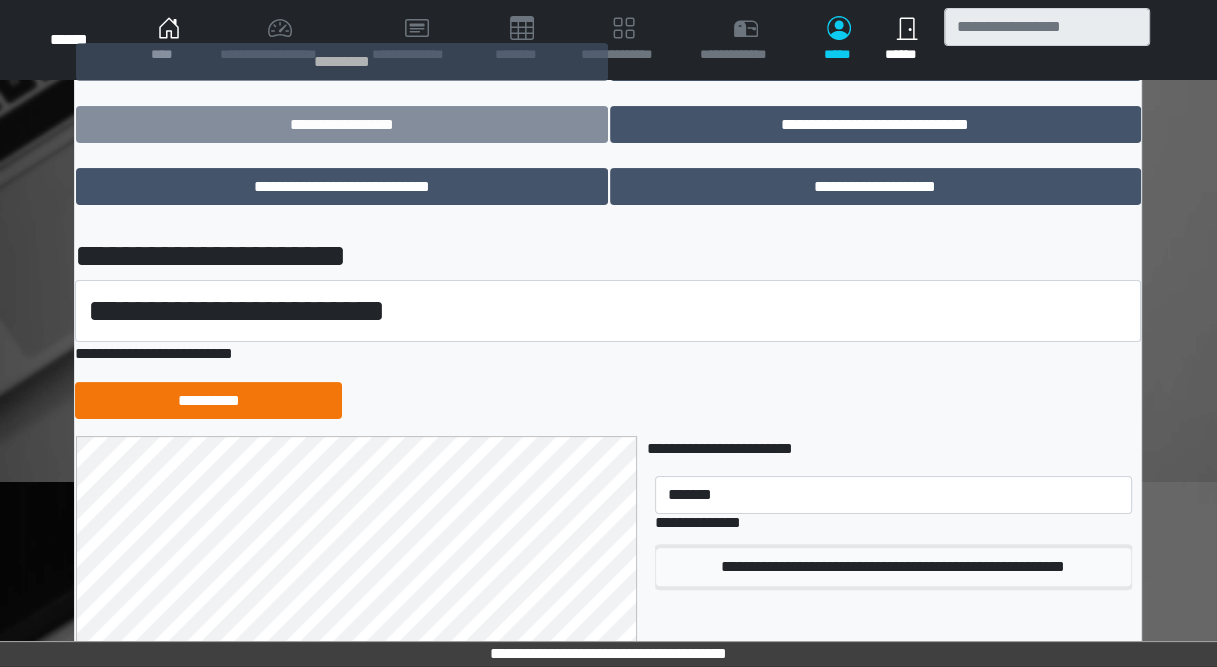 click on "**********" at bounding box center [893, 567] 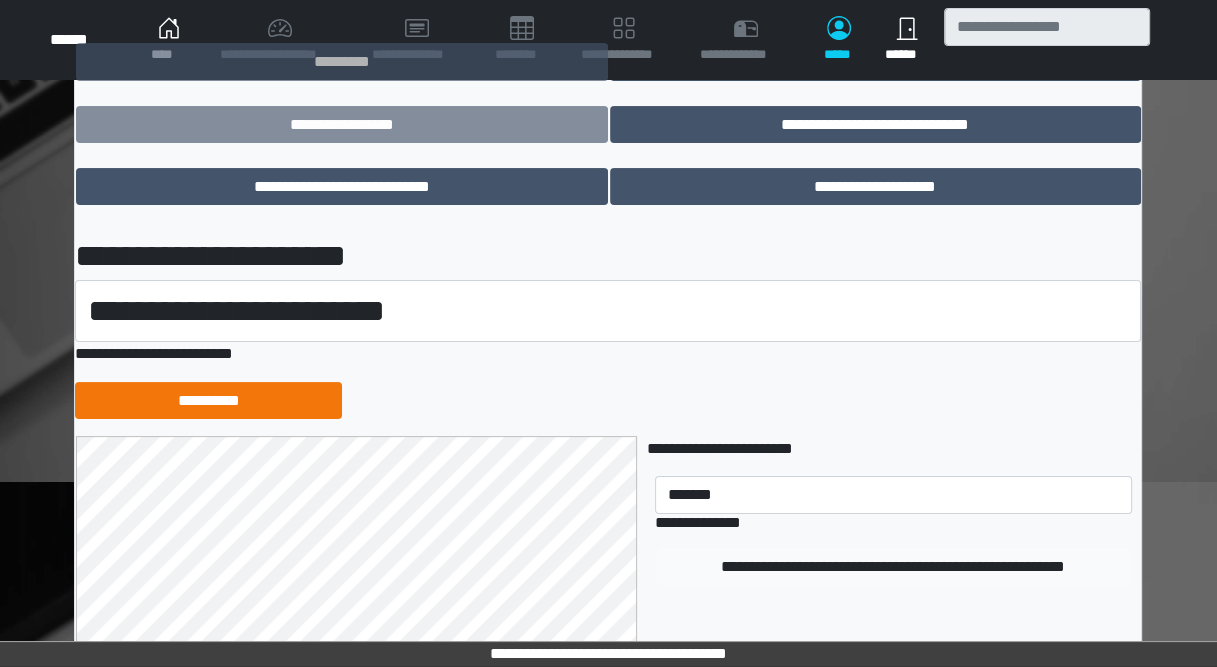 type 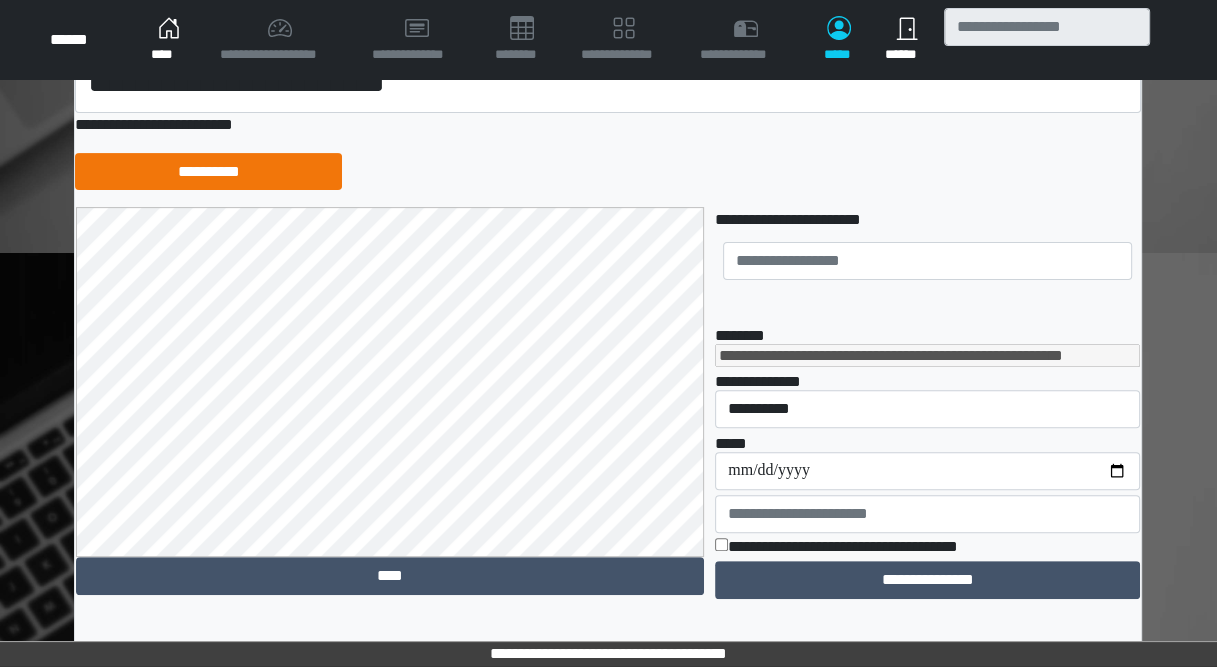 scroll, scrollTop: 480, scrollLeft: 0, axis: vertical 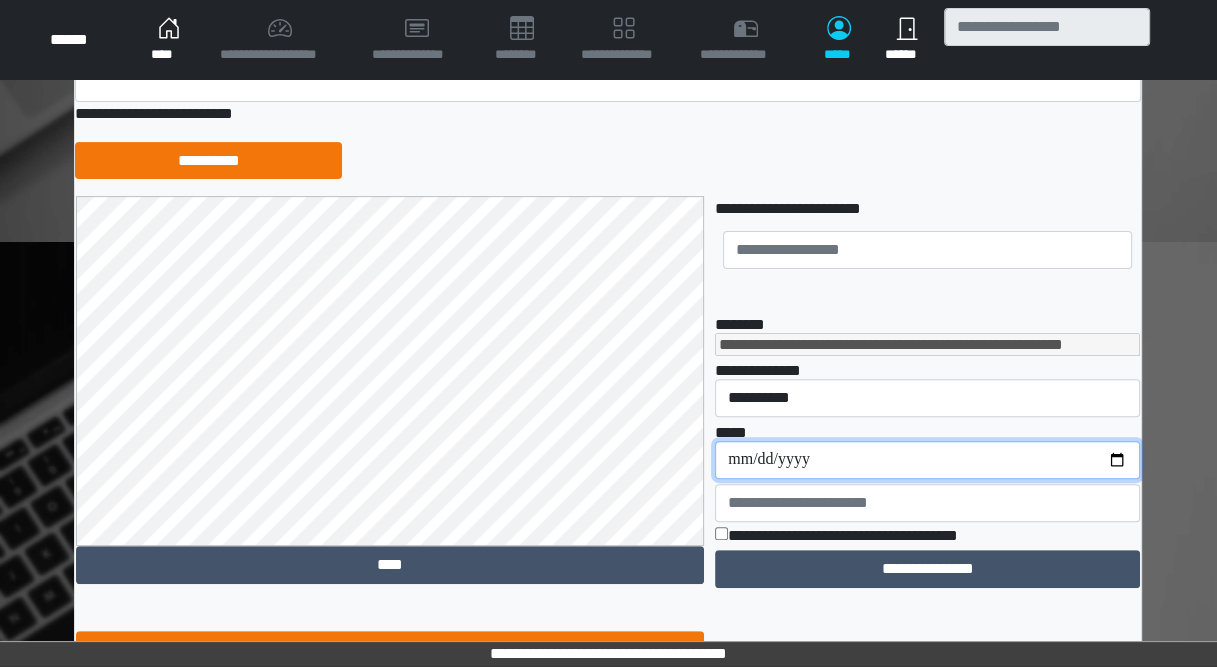 click on "**********" at bounding box center (927, 460) 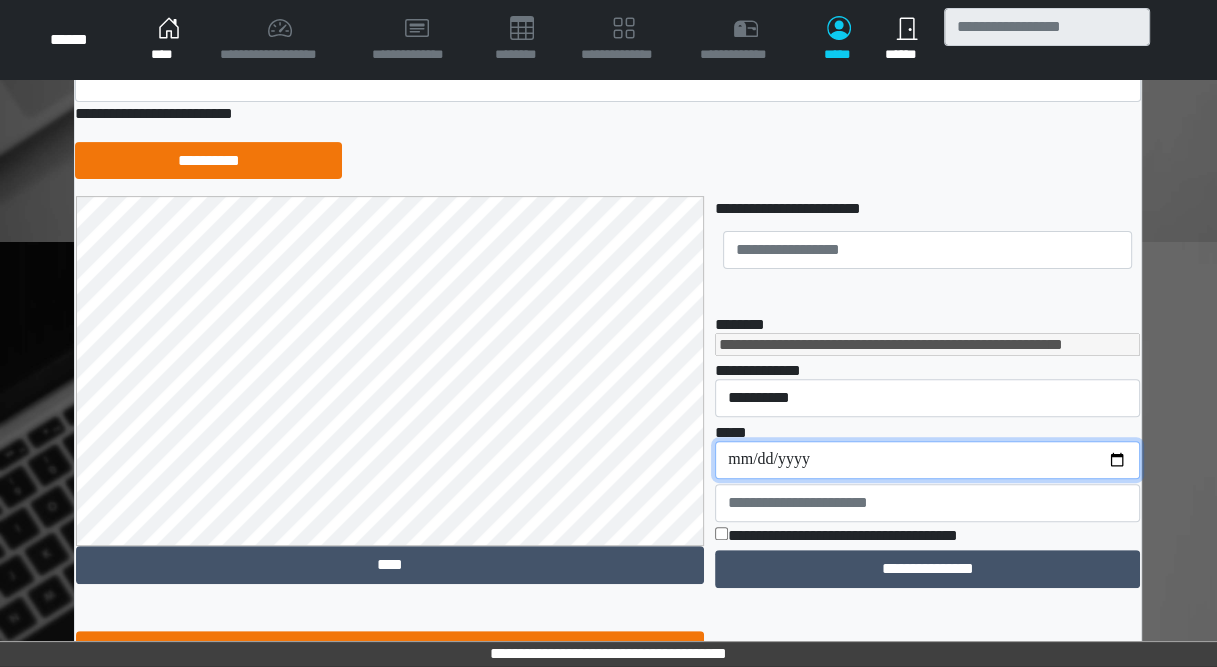 type on "**********" 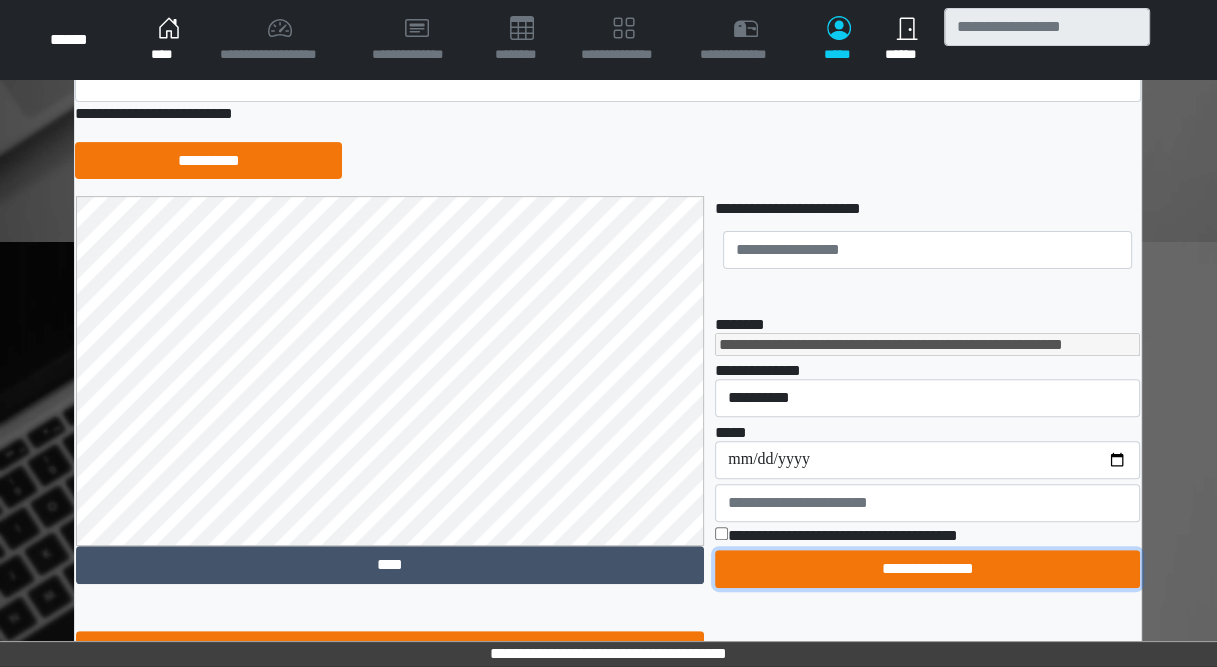 click on "**********" at bounding box center [927, 569] 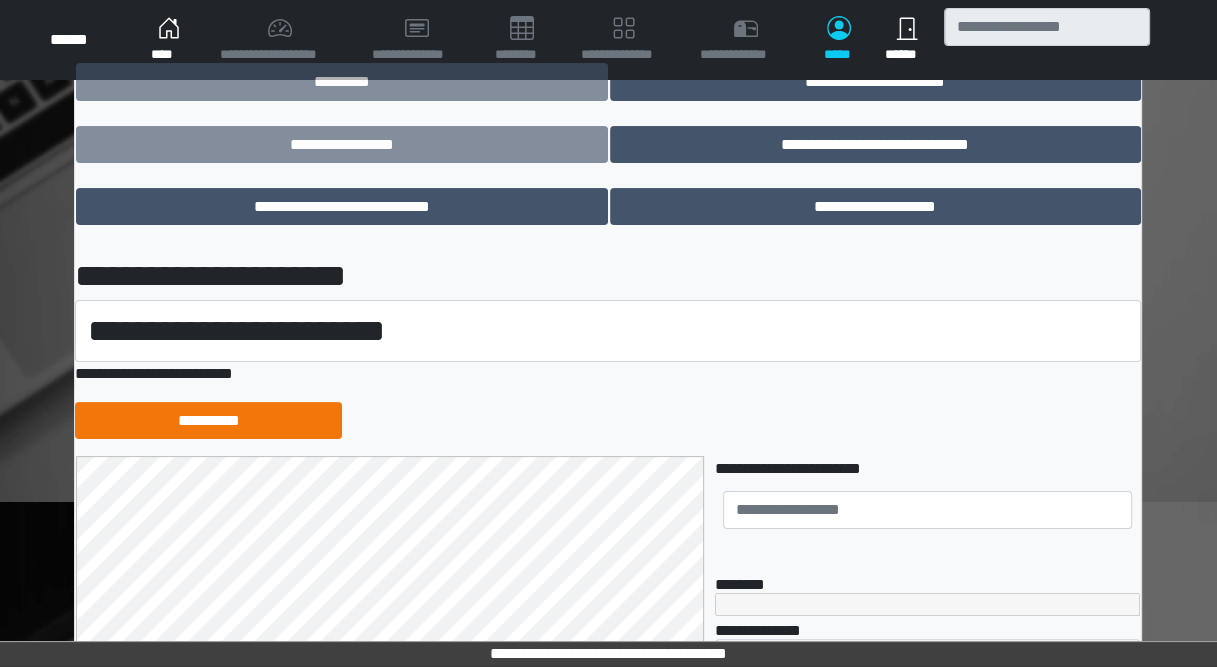 scroll, scrollTop: 320, scrollLeft: 0, axis: vertical 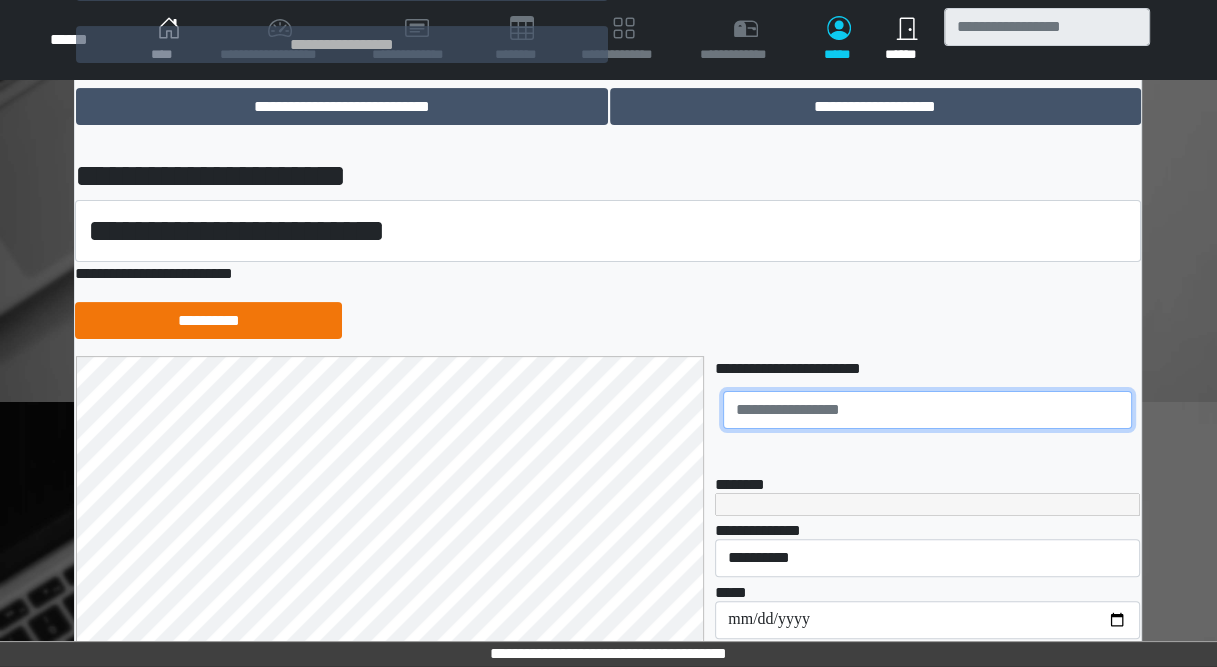 click at bounding box center (927, 410) 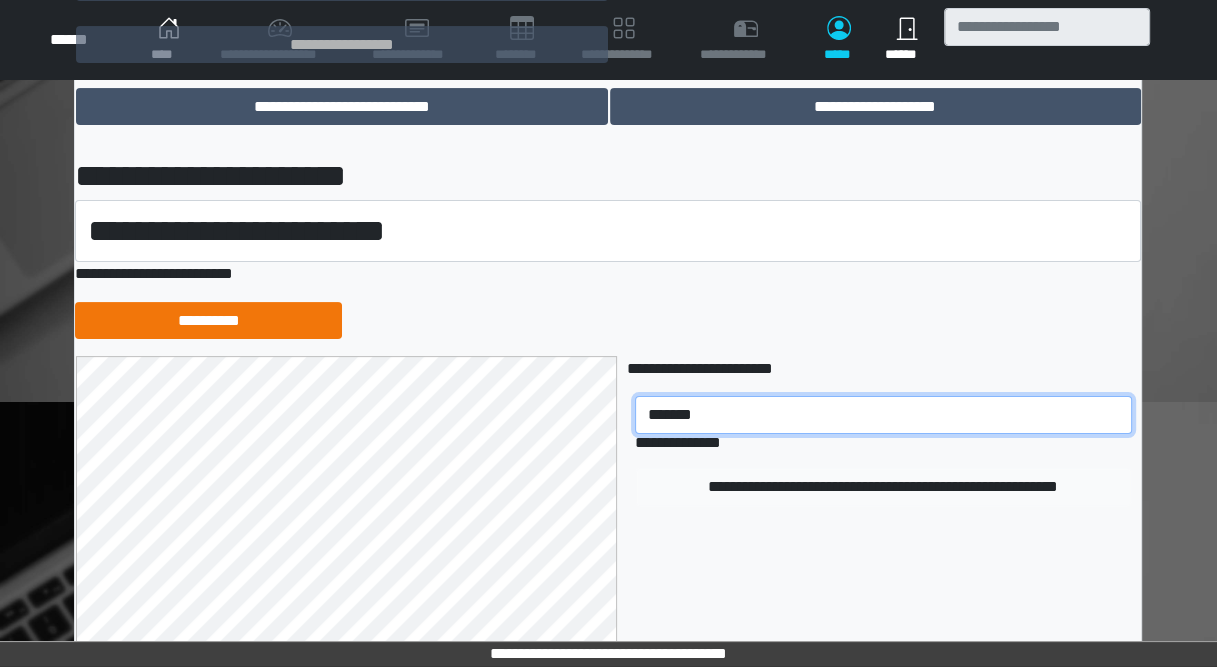 type on "*******" 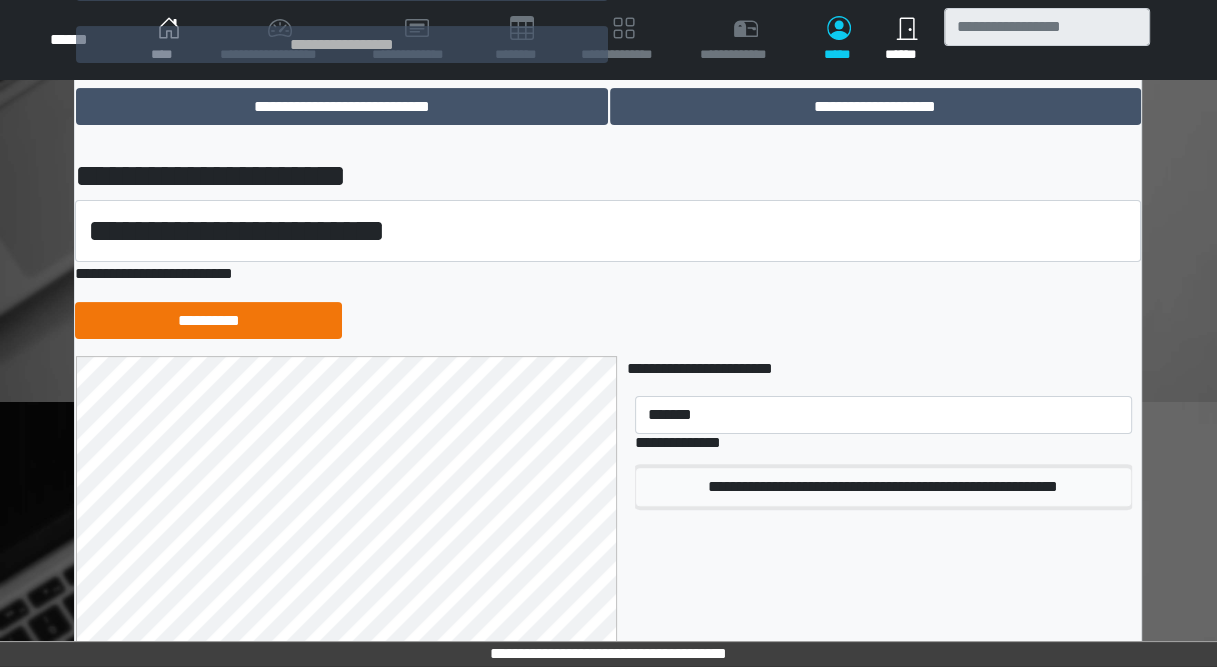 click on "**********" at bounding box center [883, 487] 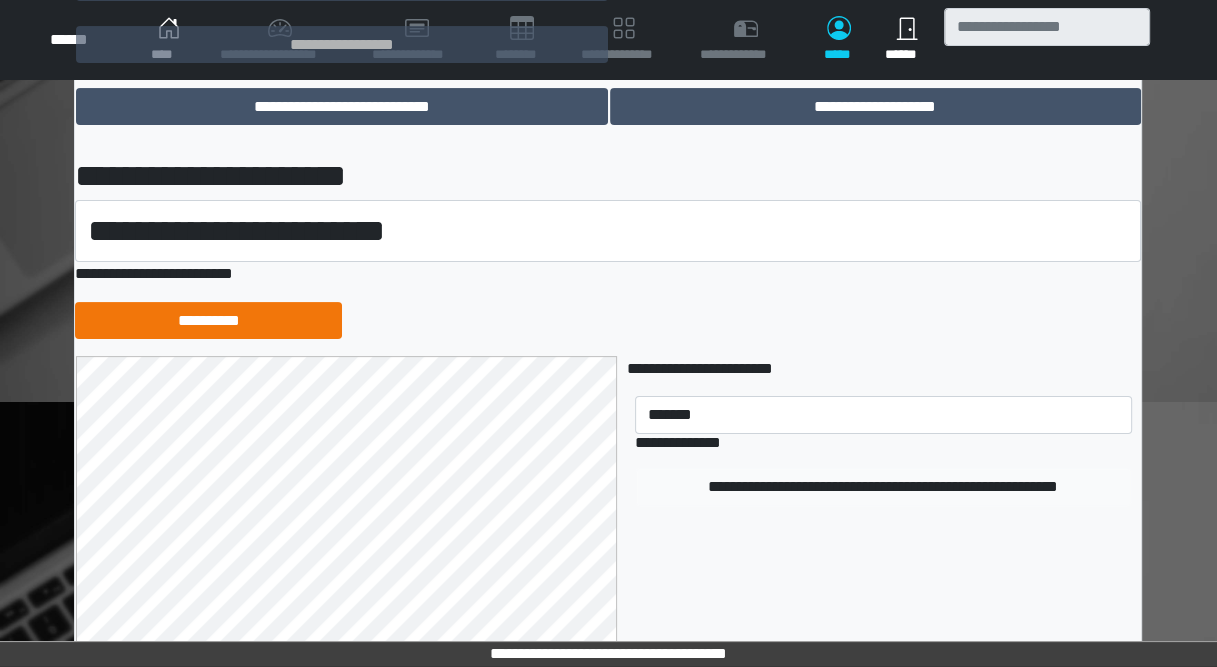 type 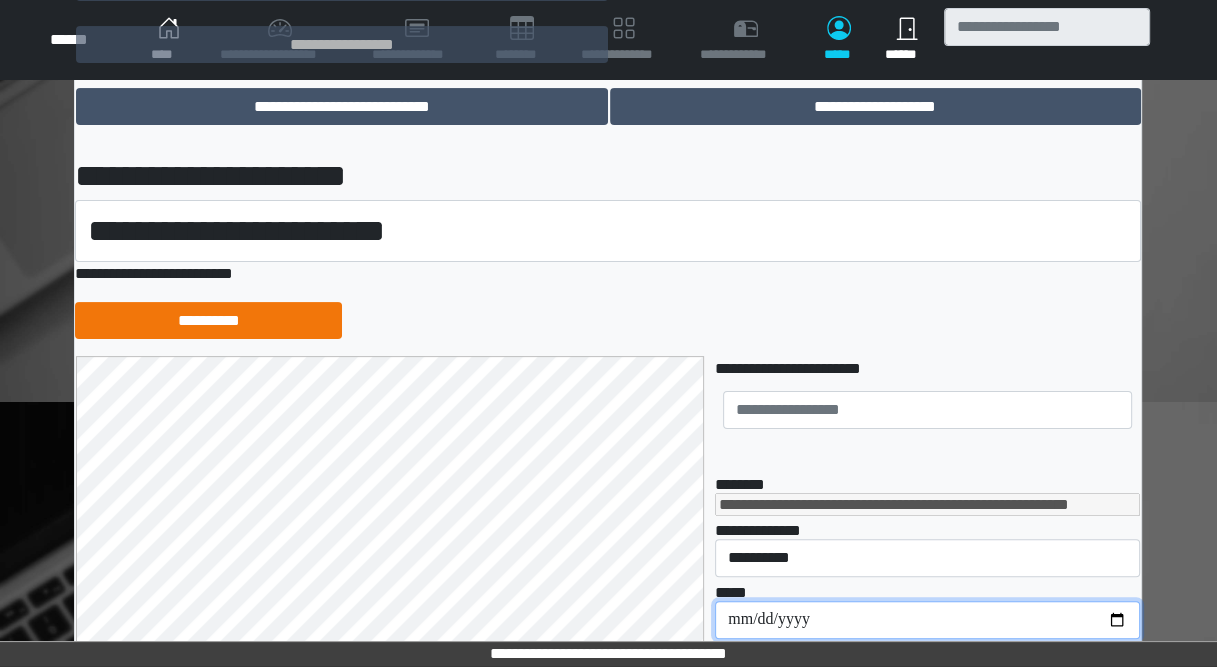 click on "**********" at bounding box center [927, 620] 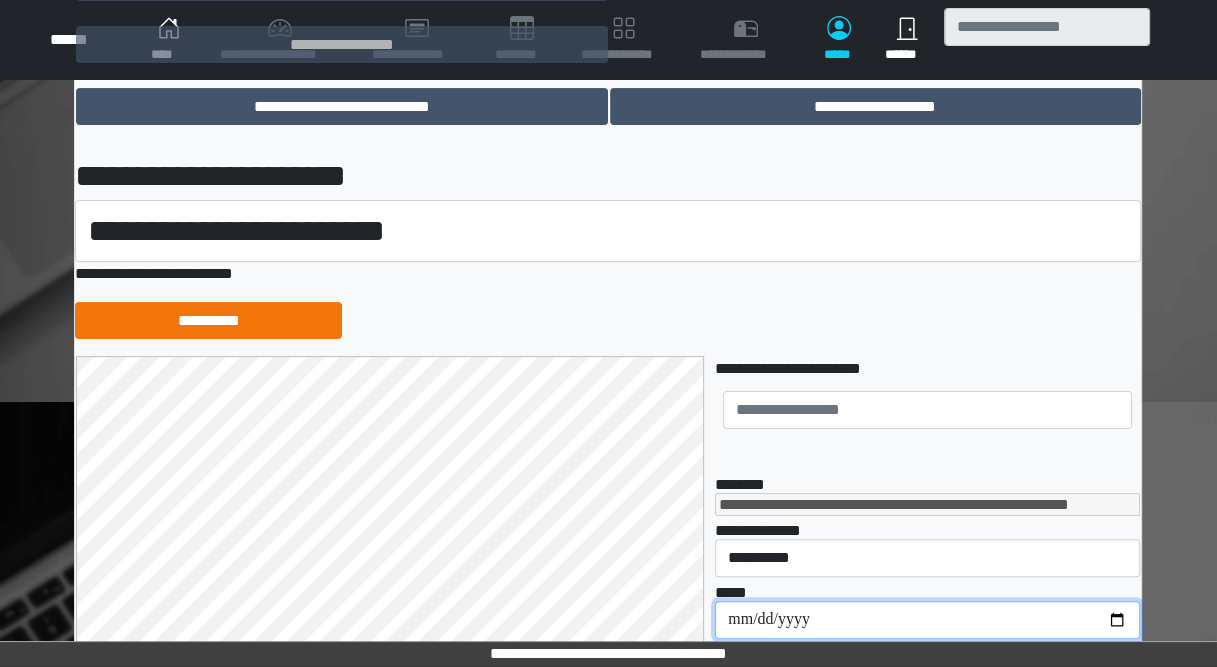 type on "**********" 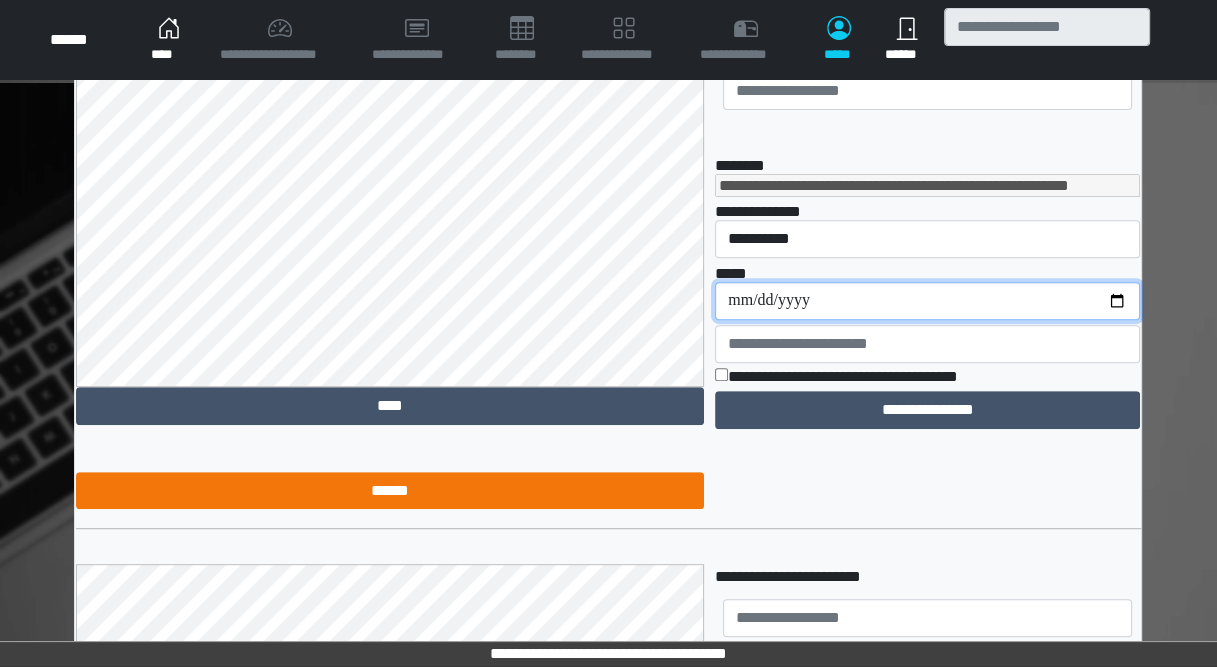 scroll, scrollTop: 640, scrollLeft: 0, axis: vertical 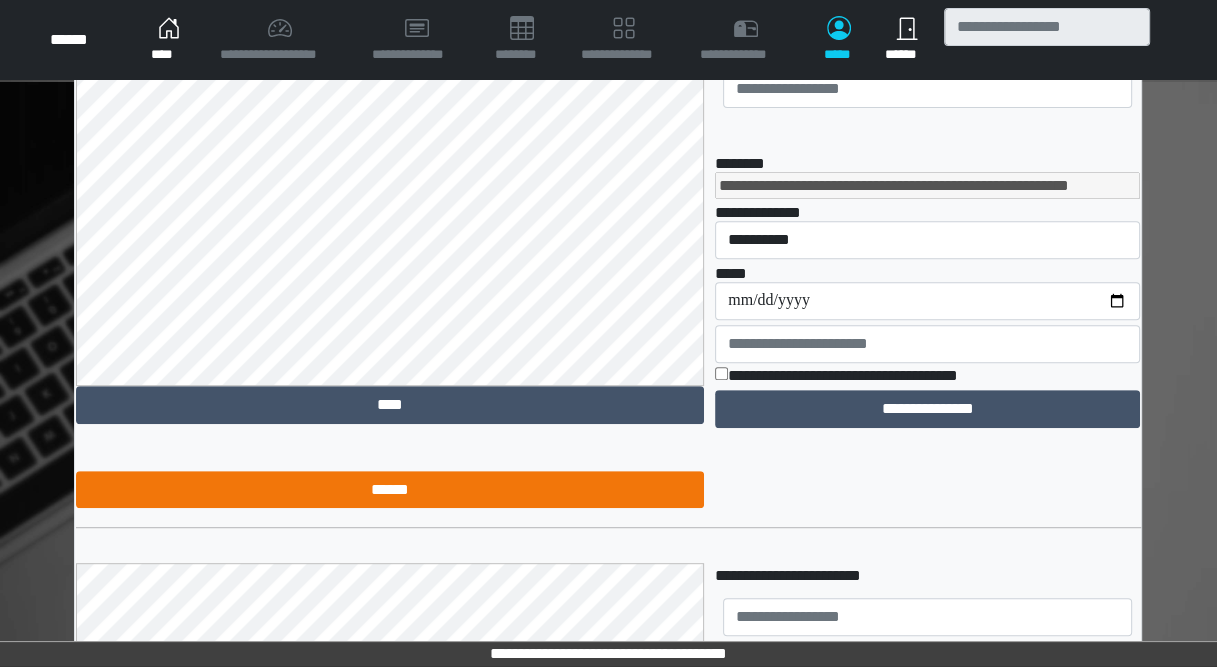 click on "**********" 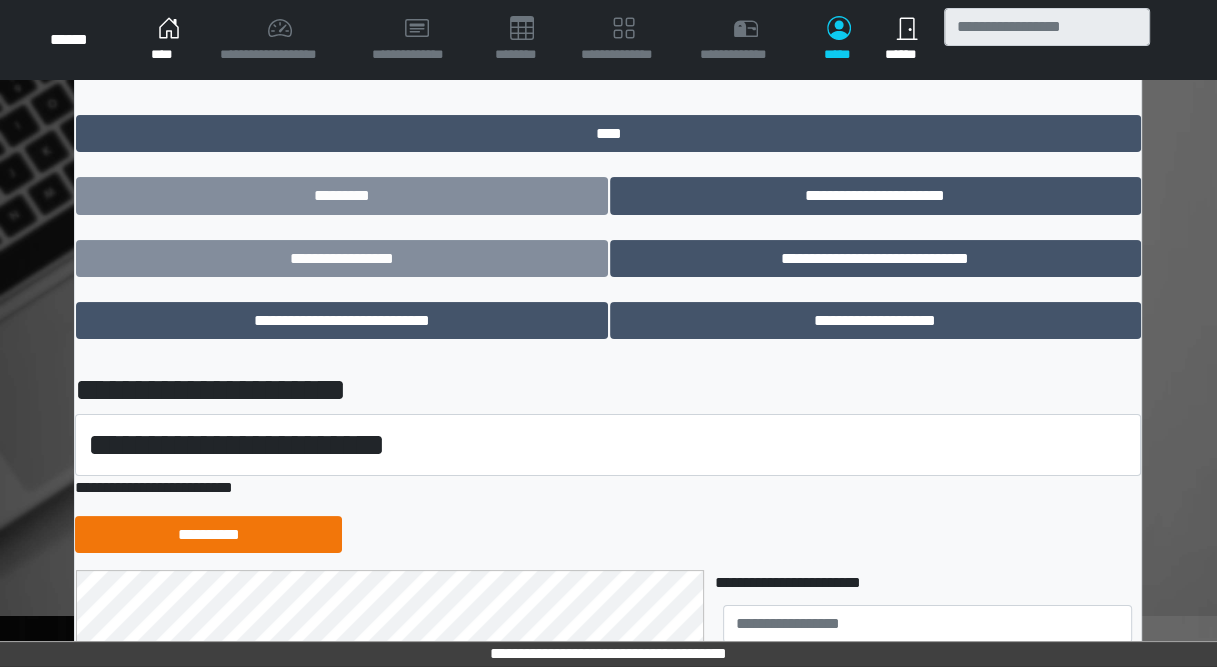 scroll, scrollTop: 320, scrollLeft: 0, axis: vertical 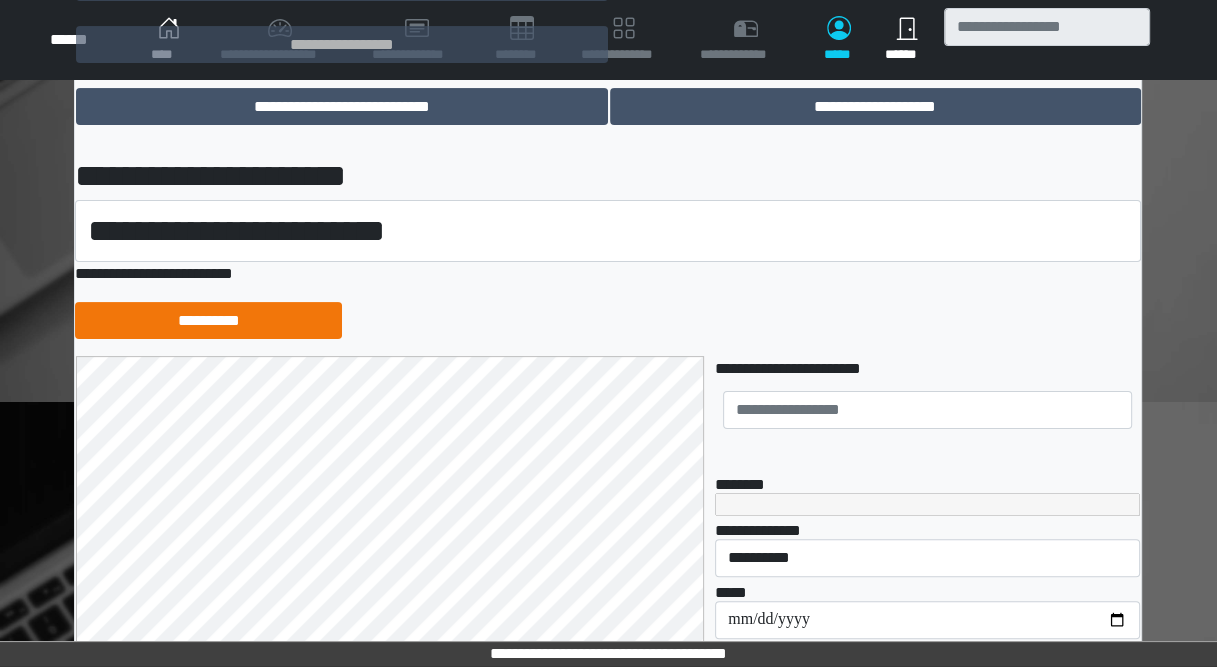 click on "****" at bounding box center (169, 40) 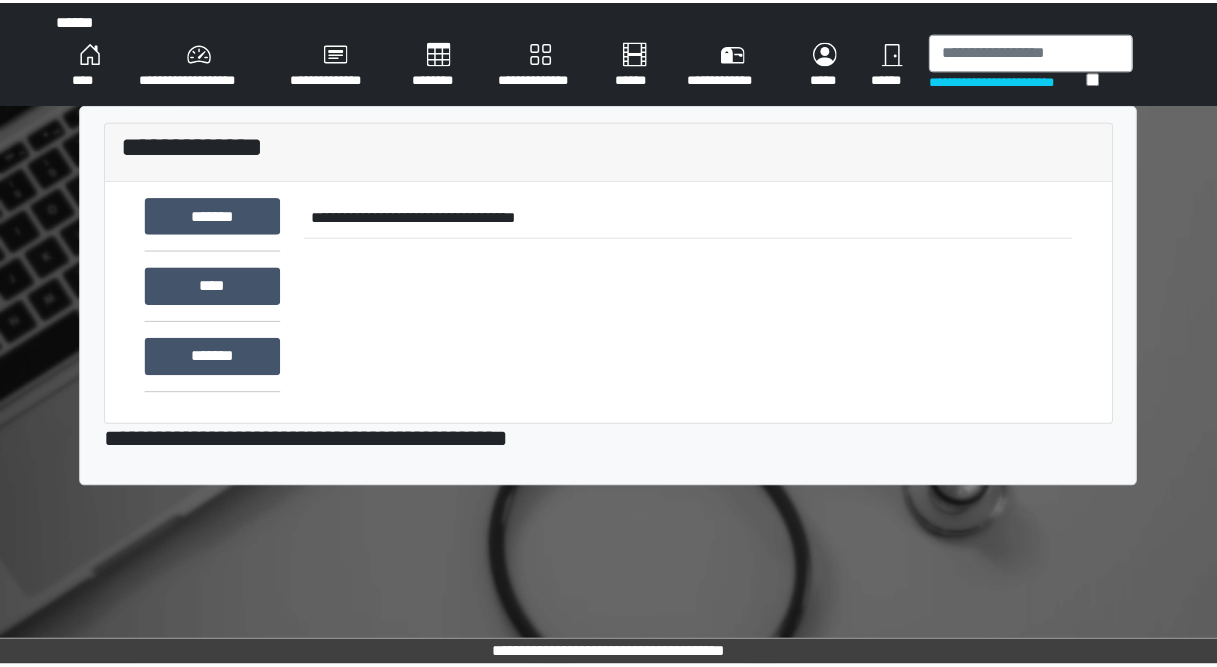 scroll, scrollTop: 0, scrollLeft: 0, axis: both 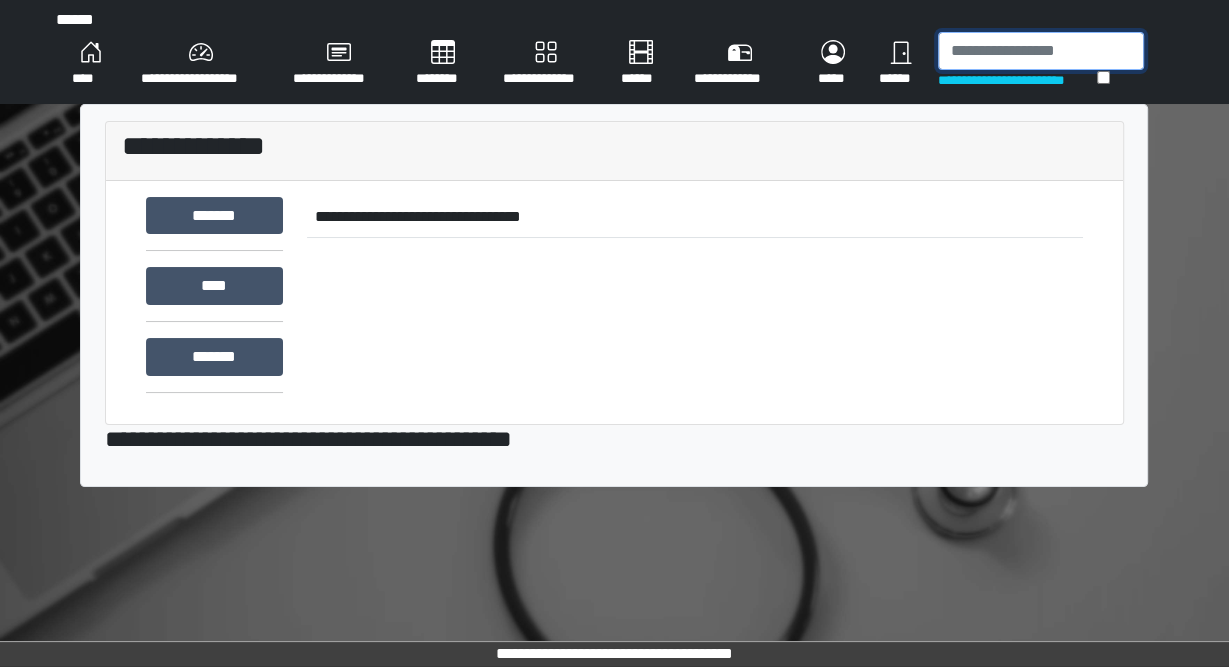 click at bounding box center (1041, 51) 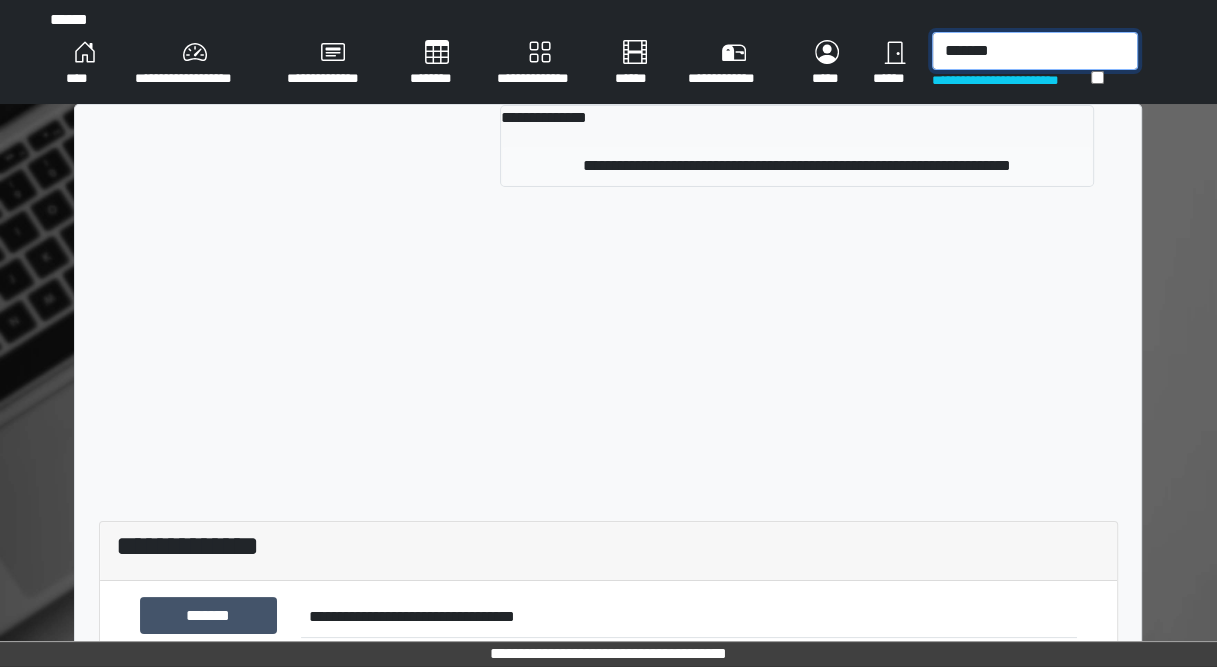 type on "*******" 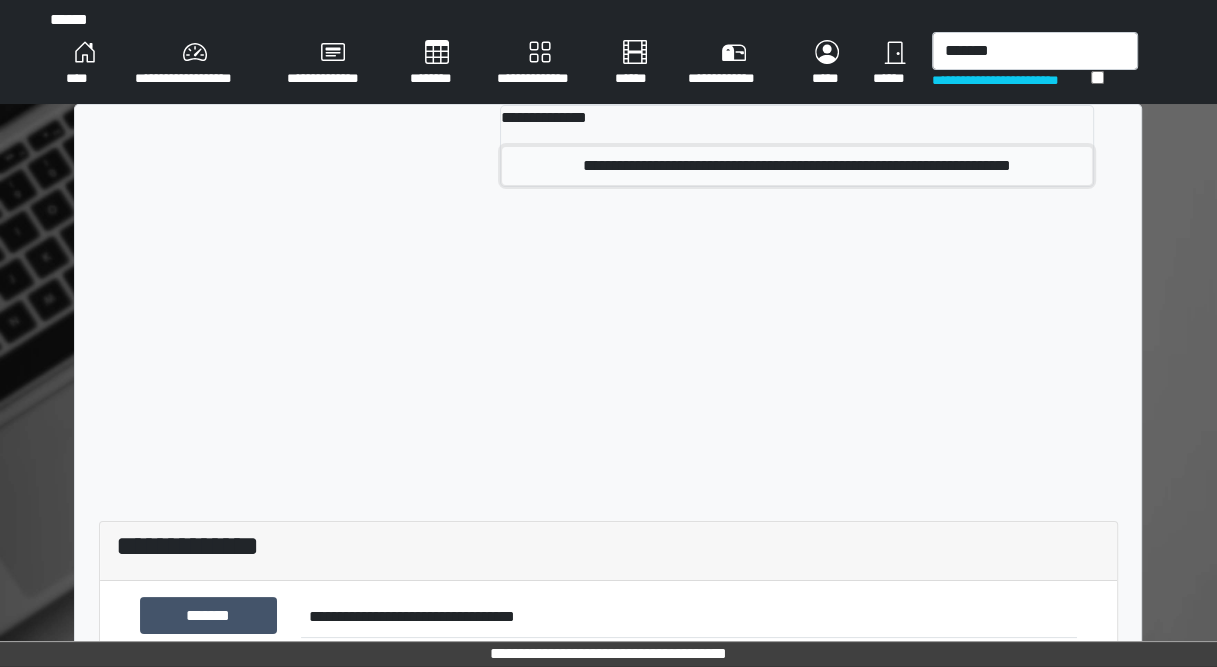 click on "**********" at bounding box center [797, 166] 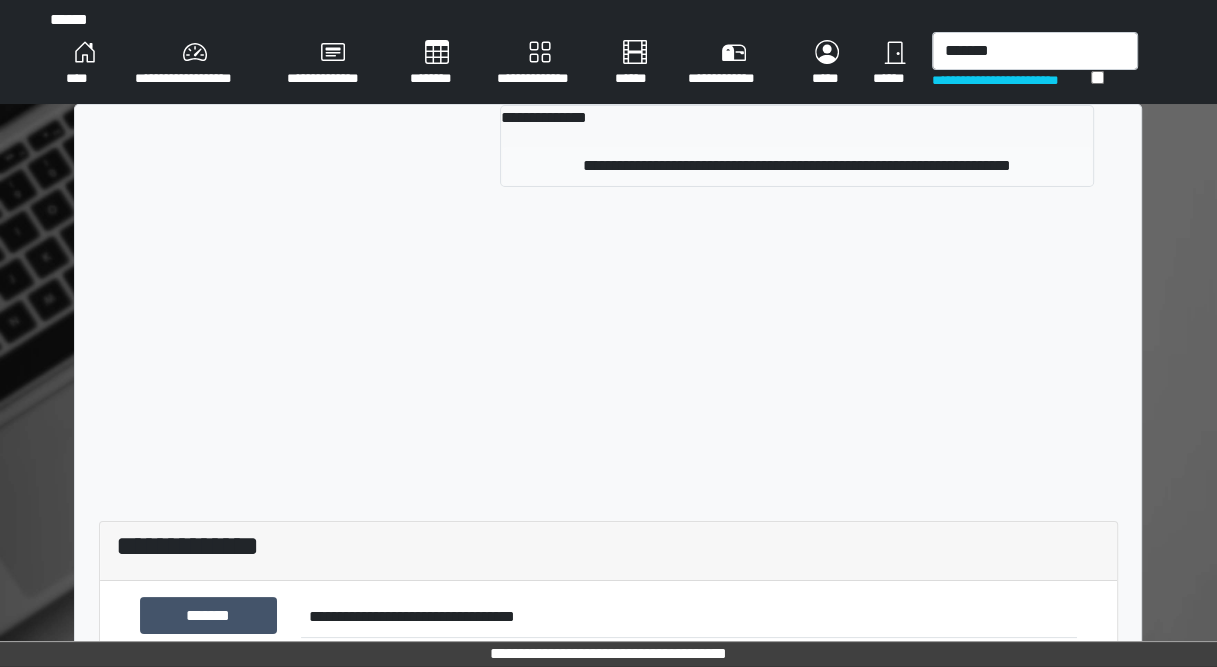 type 